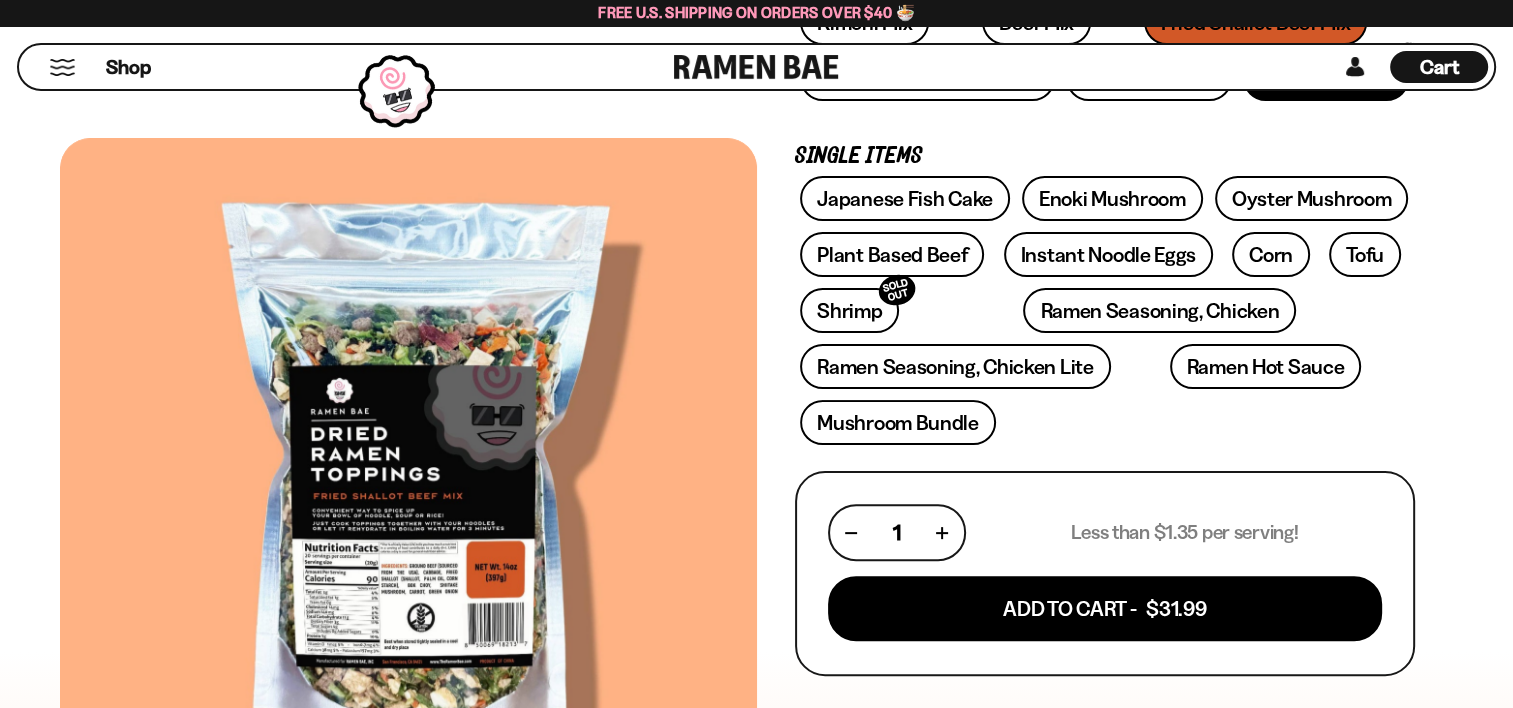scroll, scrollTop: 301, scrollLeft: 0, axis: vertical 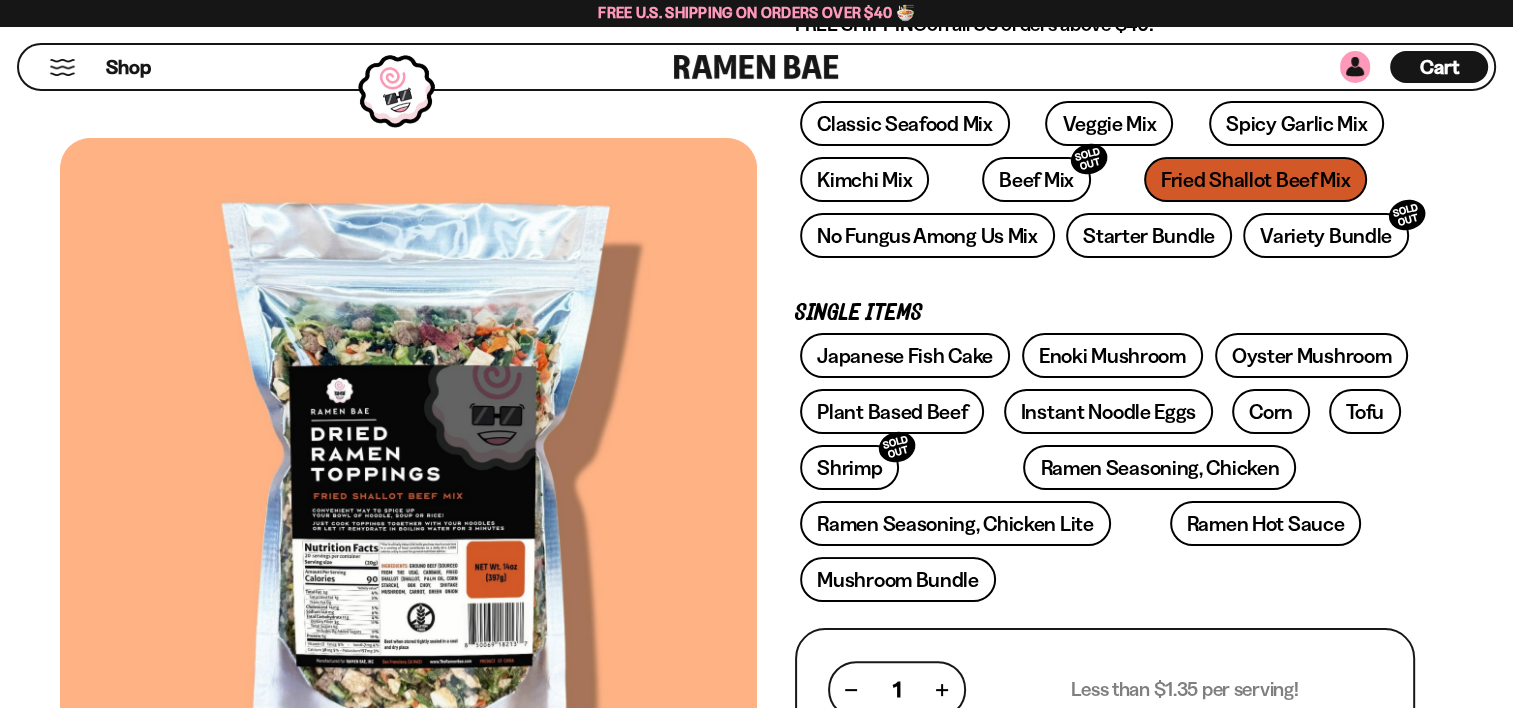 click at bounding box center (1355, 67) 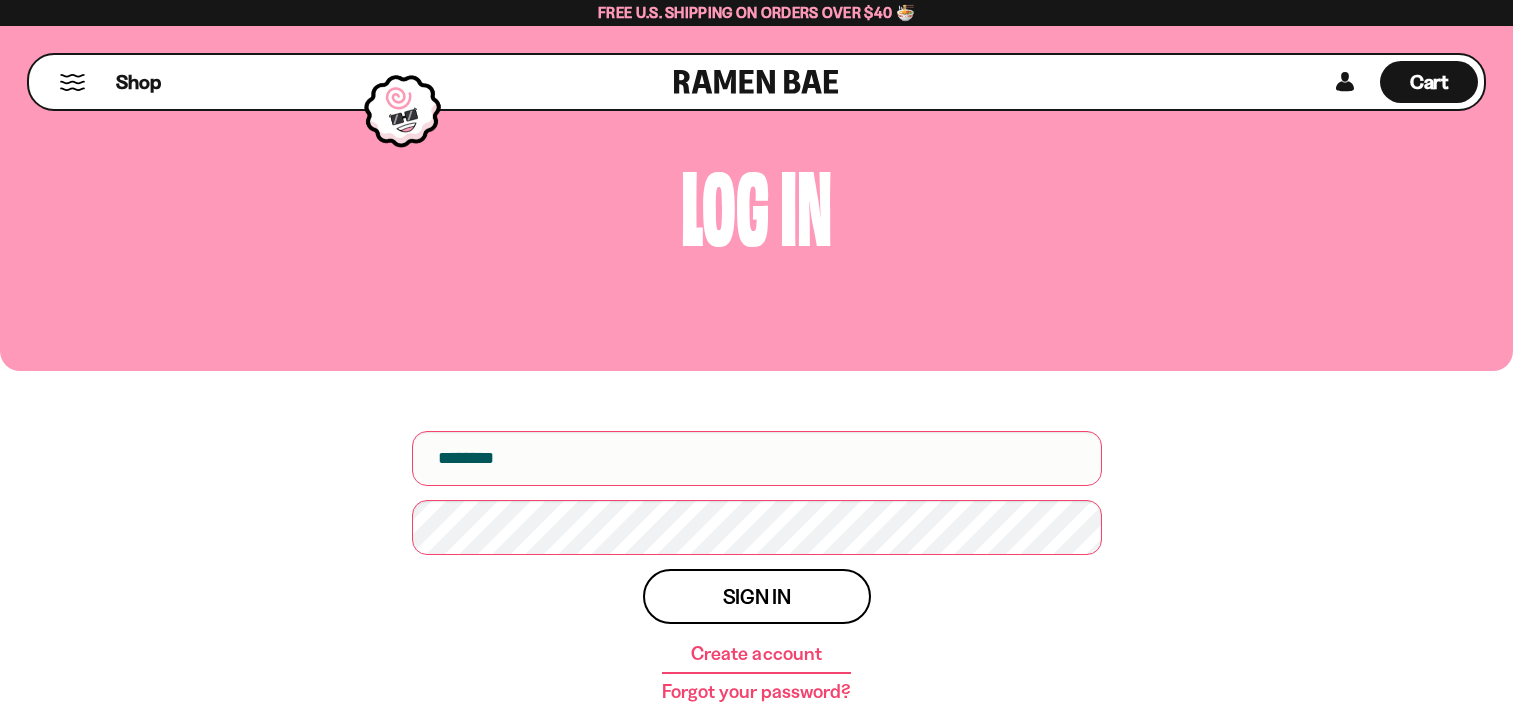 scroll, scrollTop: 0, scrollLeft: 0, axis: both 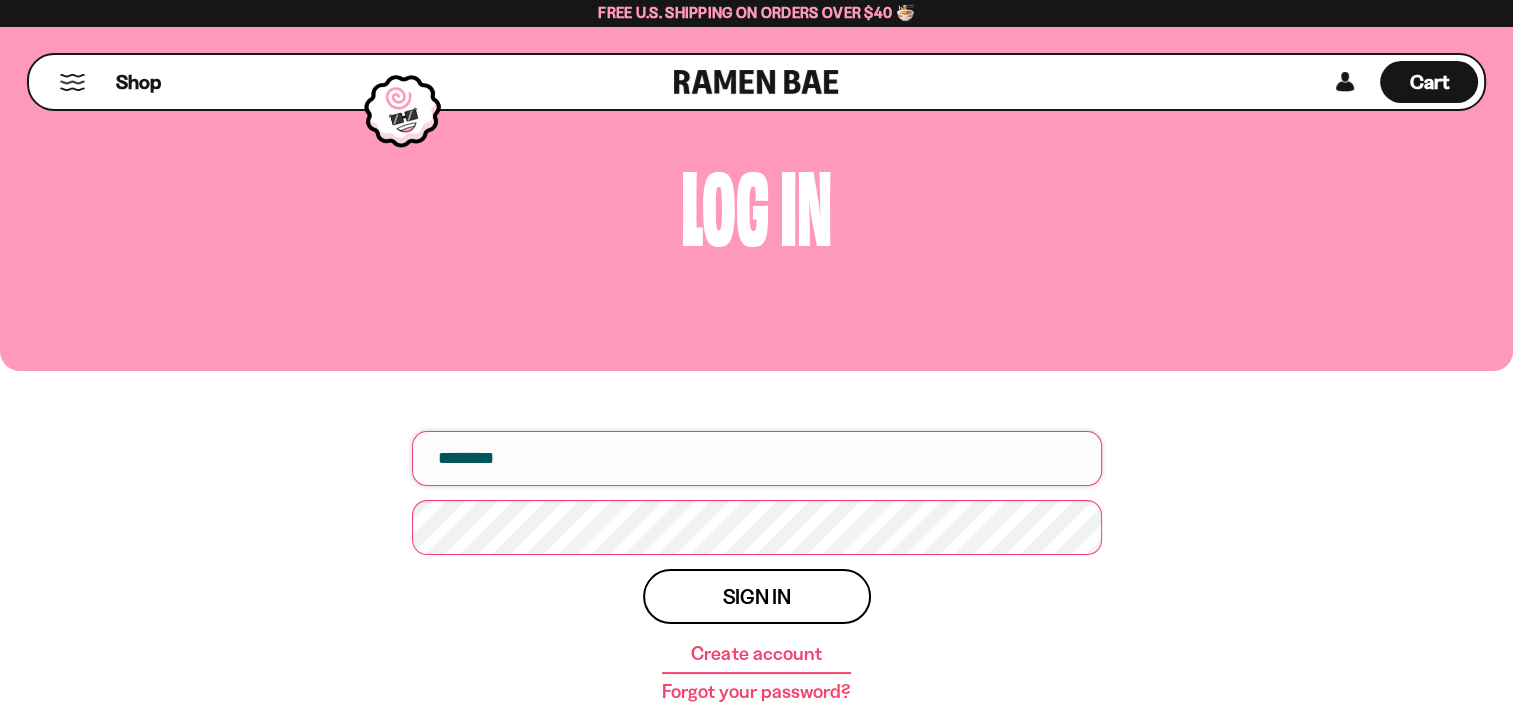 click at bounding box center [757, 458] 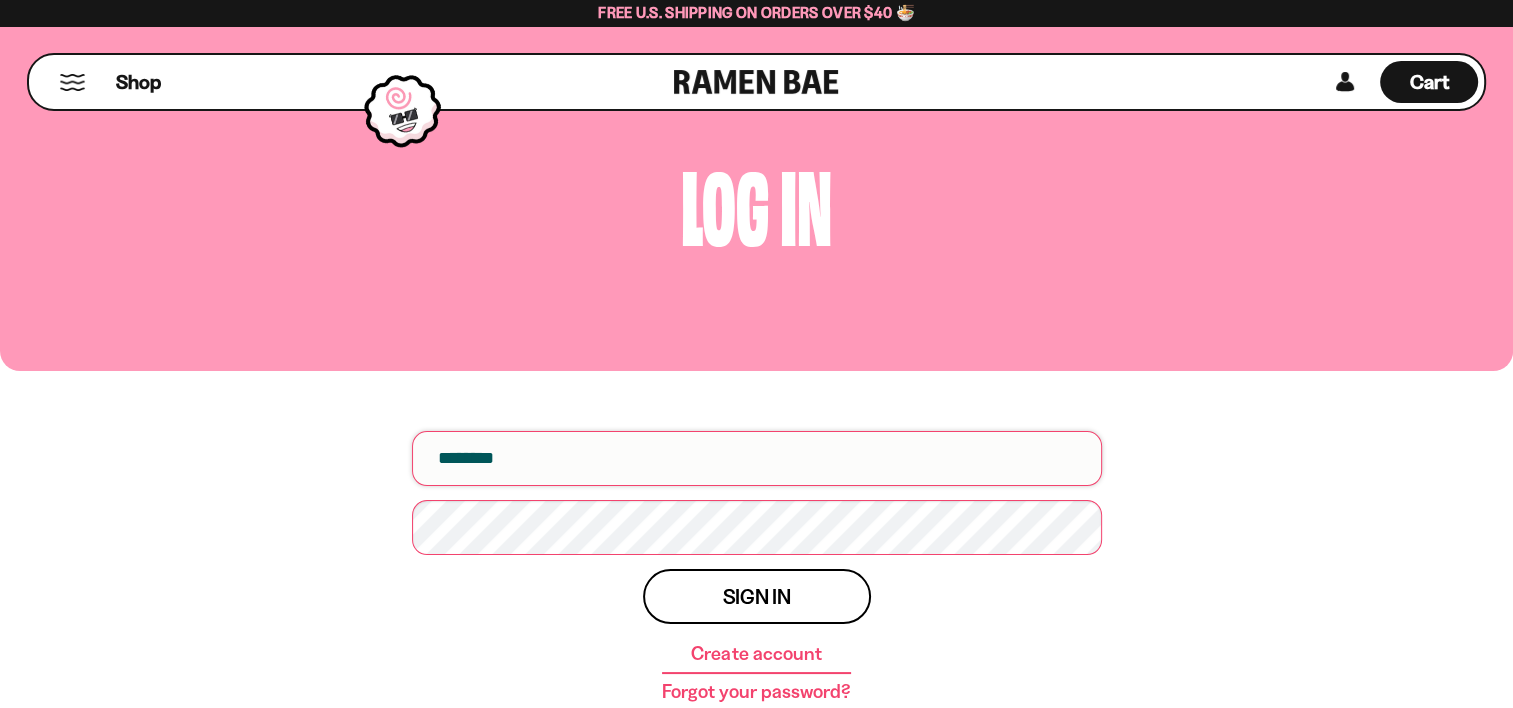 click at bounding box center (757, 458) 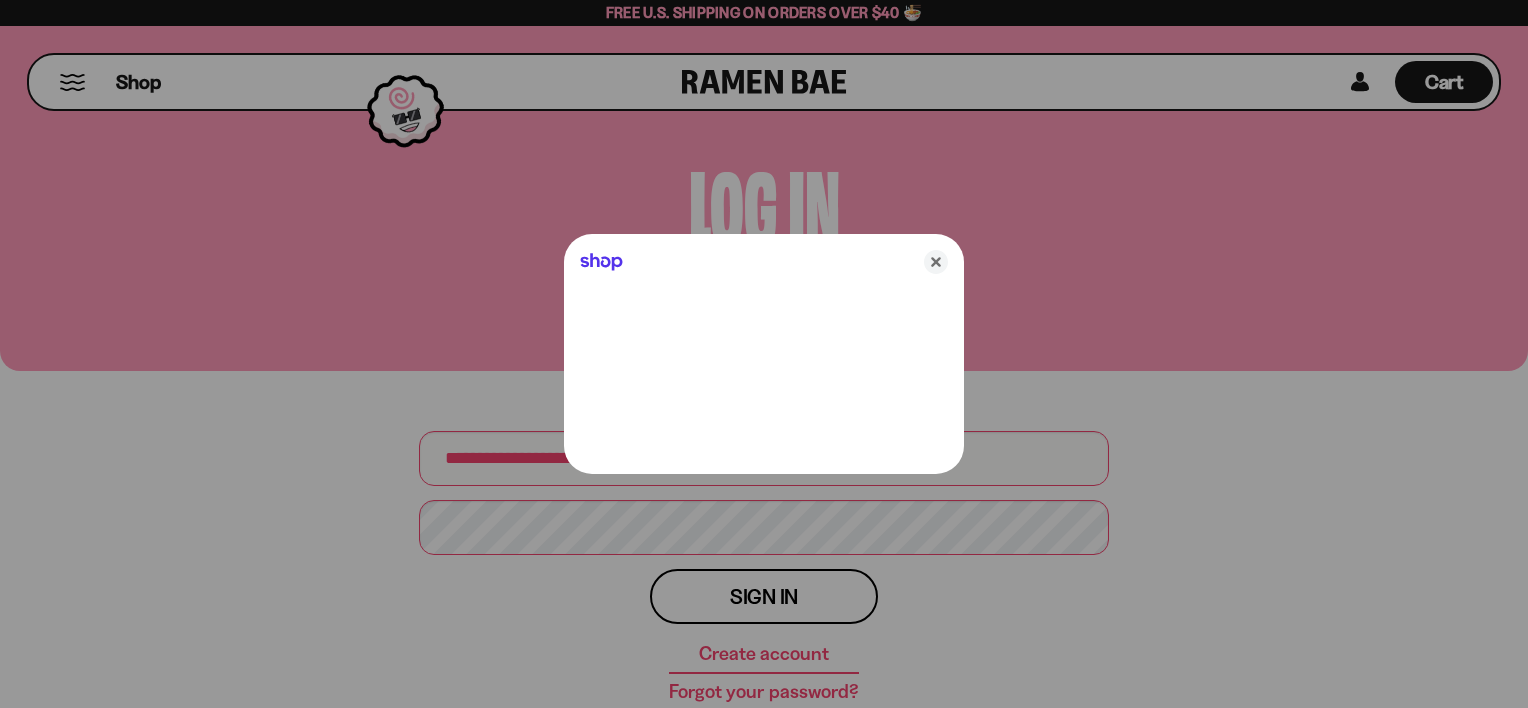 click at bounding box center (764, 354) 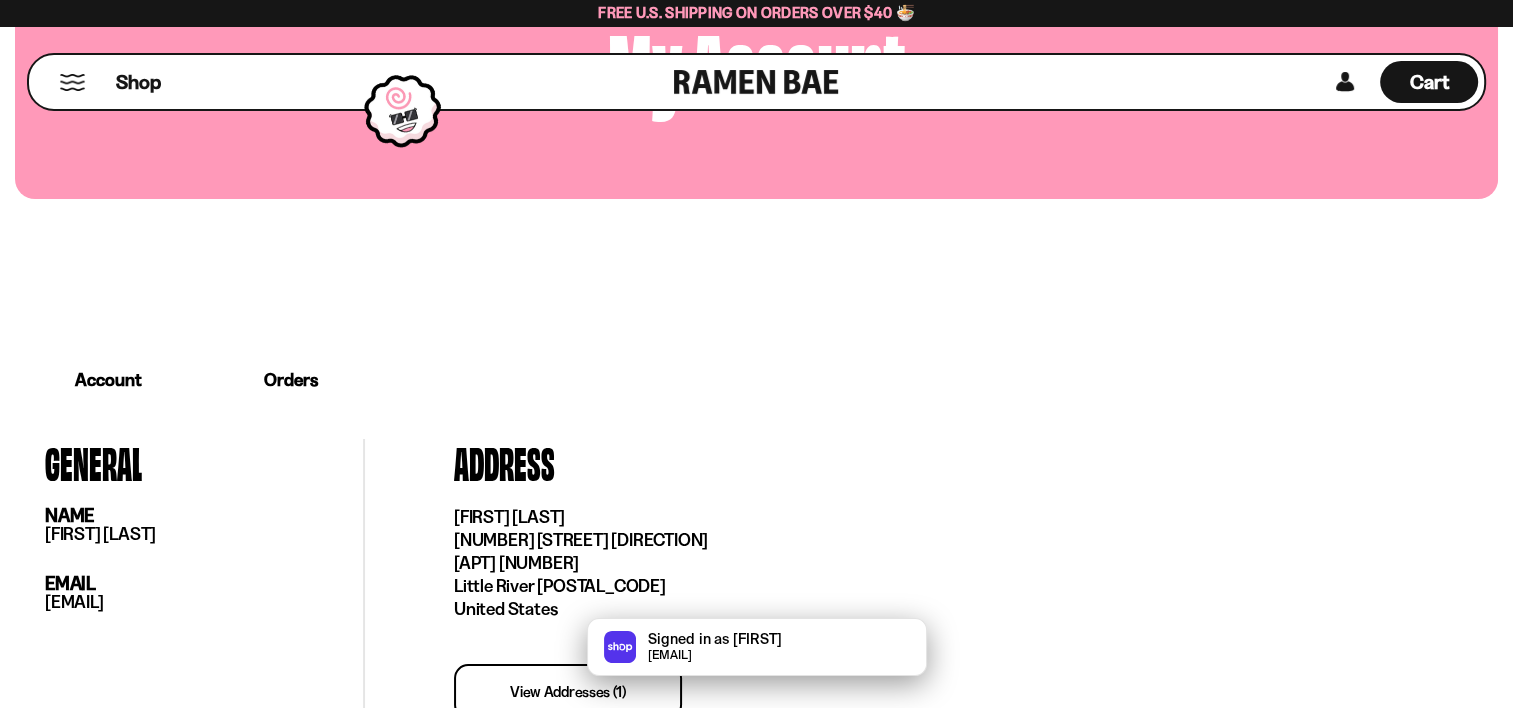 scroll, scrollTop: 0, scrollLeft: 0, axis: both 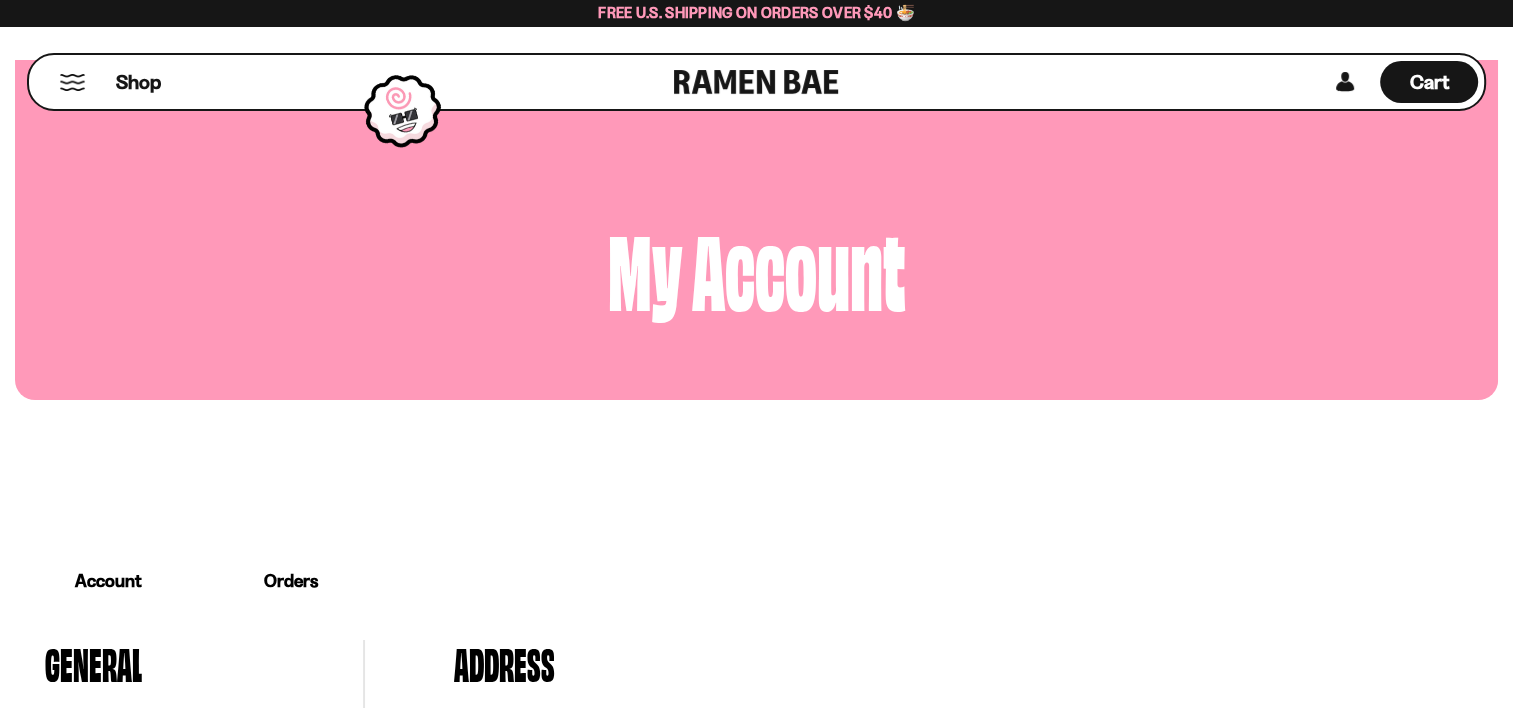 click on "Shop" at bounding box center [354, 82] 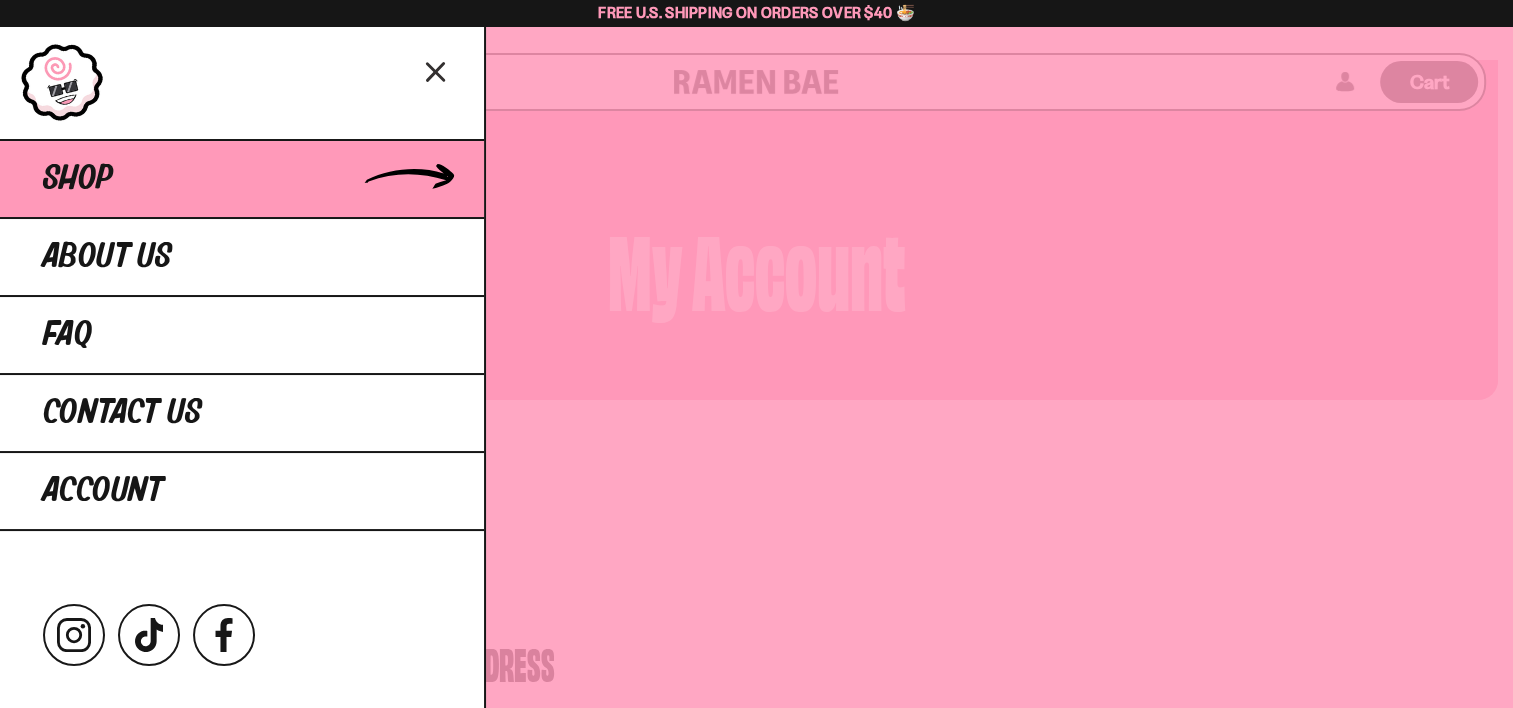 click on "Shop" at bounding box center (242, 178) 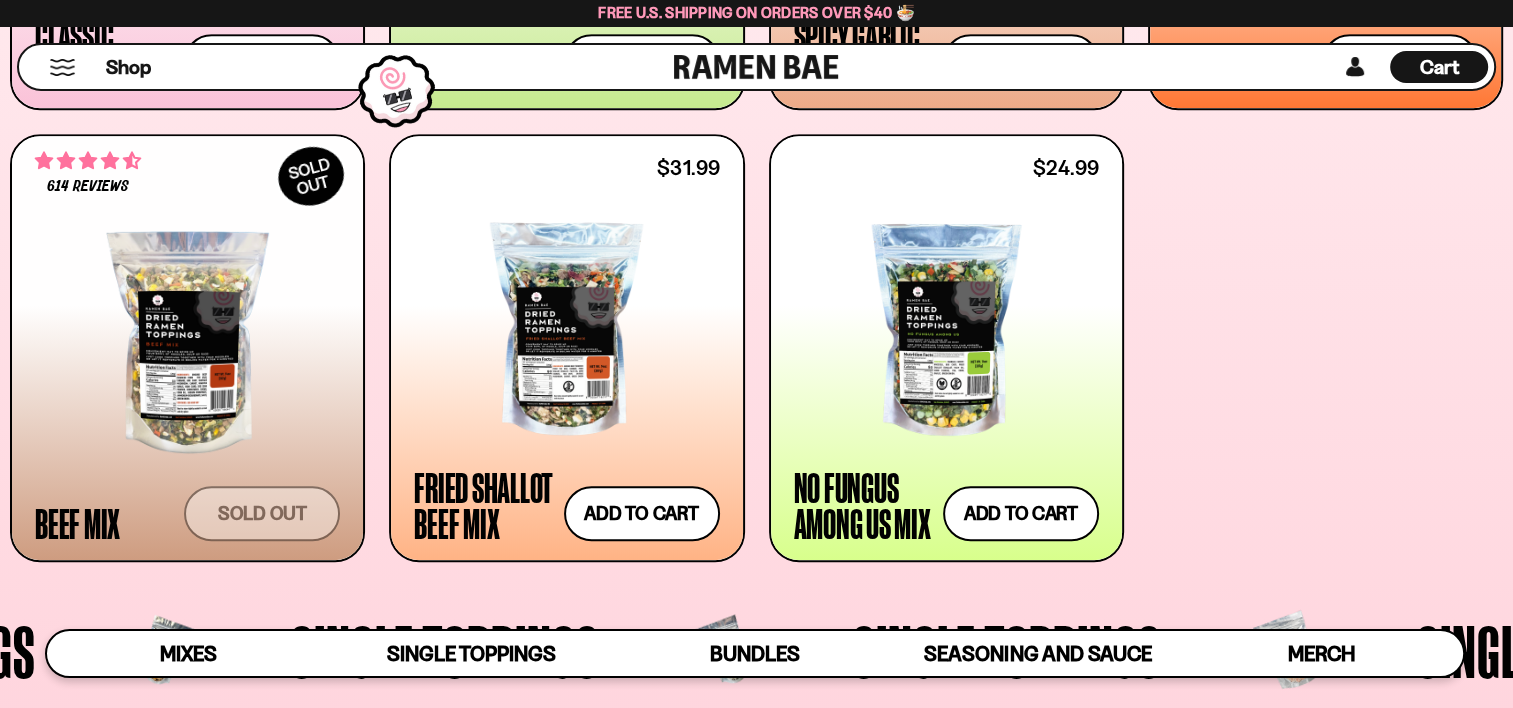 scroll, scrollTop: 1200, scrollLeft: 0, axis: vertical 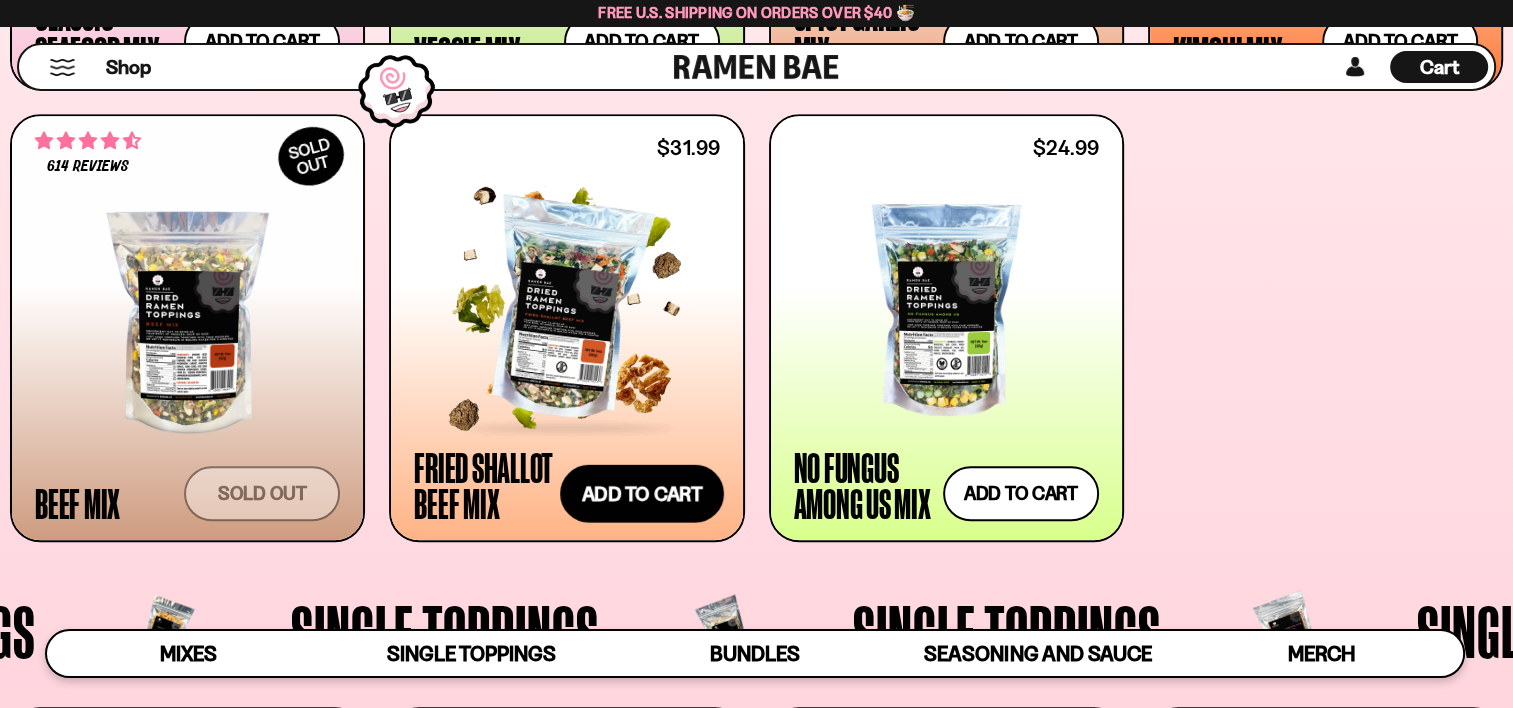 click on "Add to cart
Add
—
Regular price
$31.99
Regular price
Sale price
$31.99
Unit price
/
per" at bounding box center (642, 493) 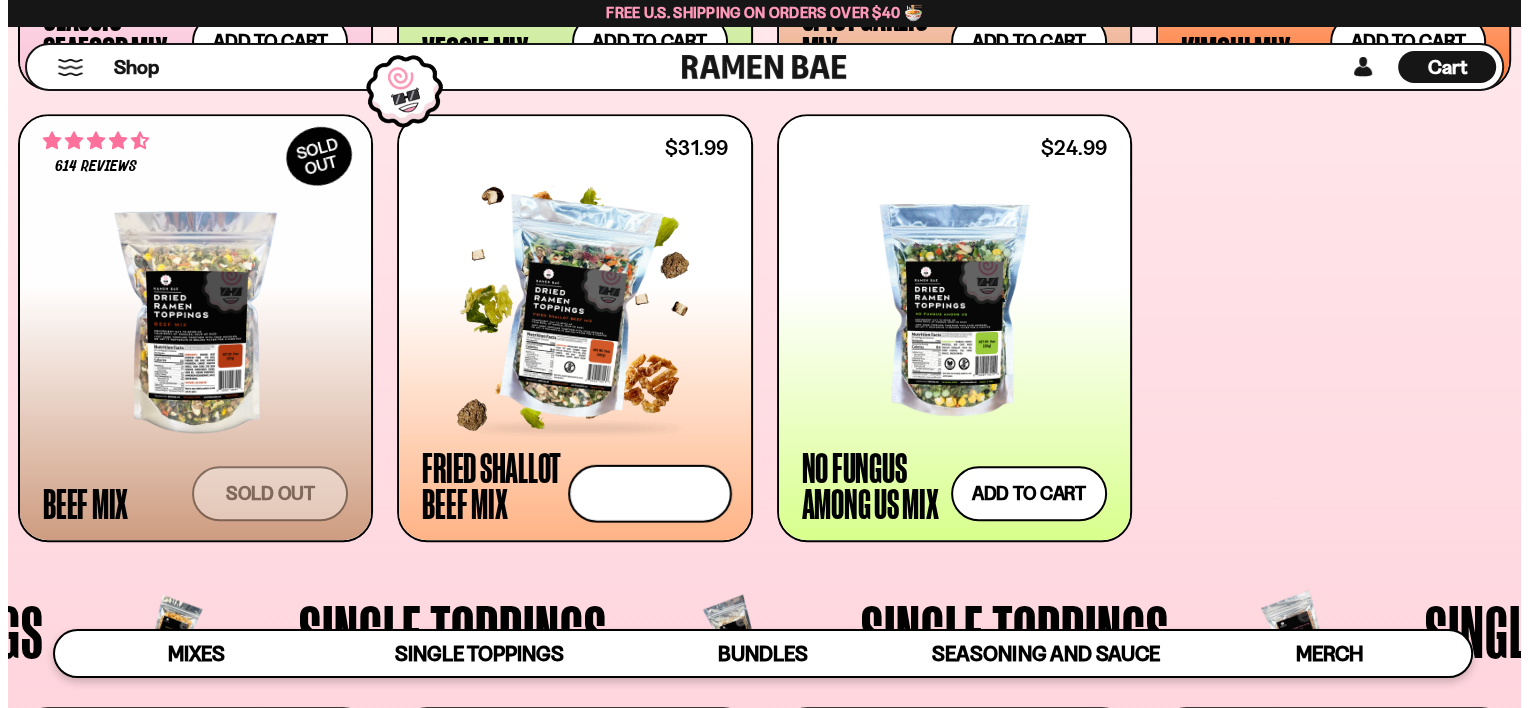 scroll, scrollTop: 1203, scrollLeft: 0, axis: vertical 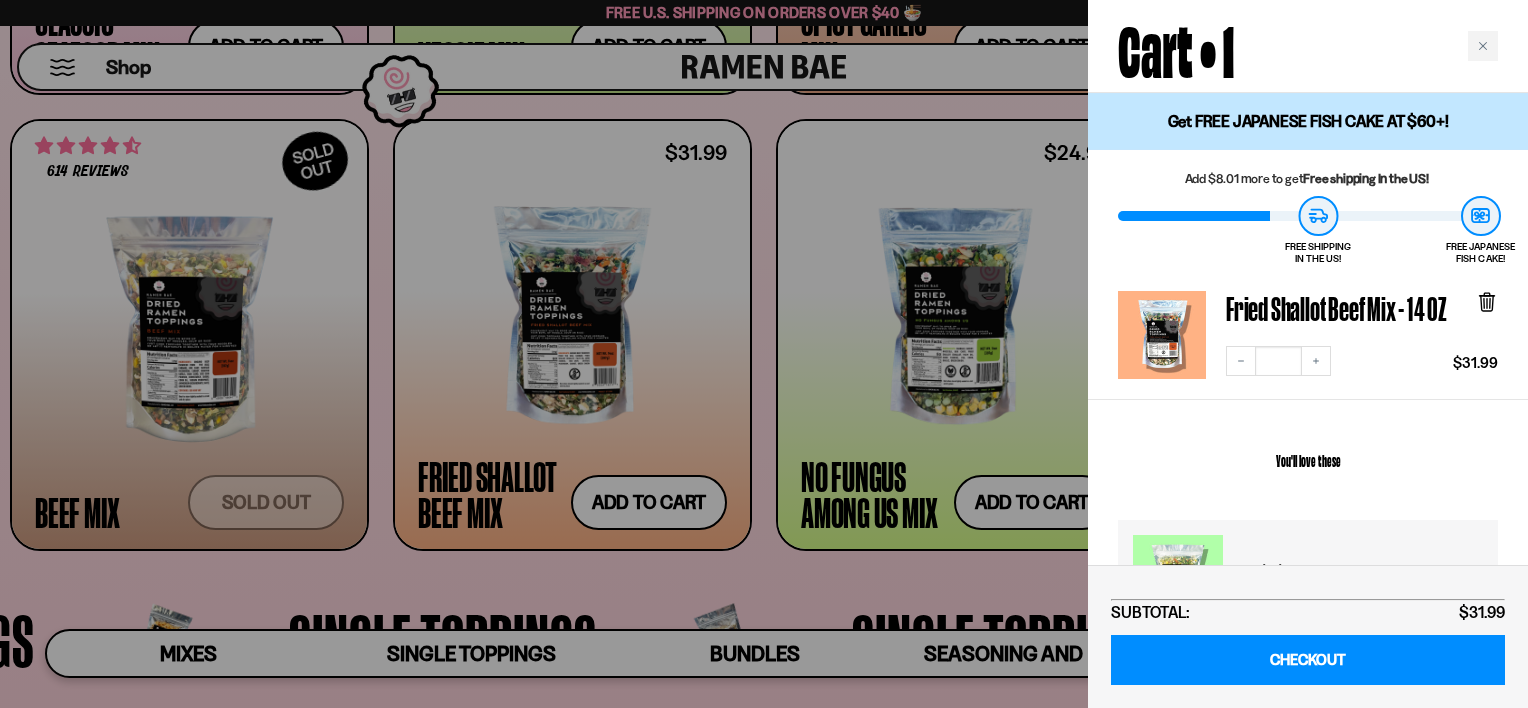 click at bounding box center (764, 354) 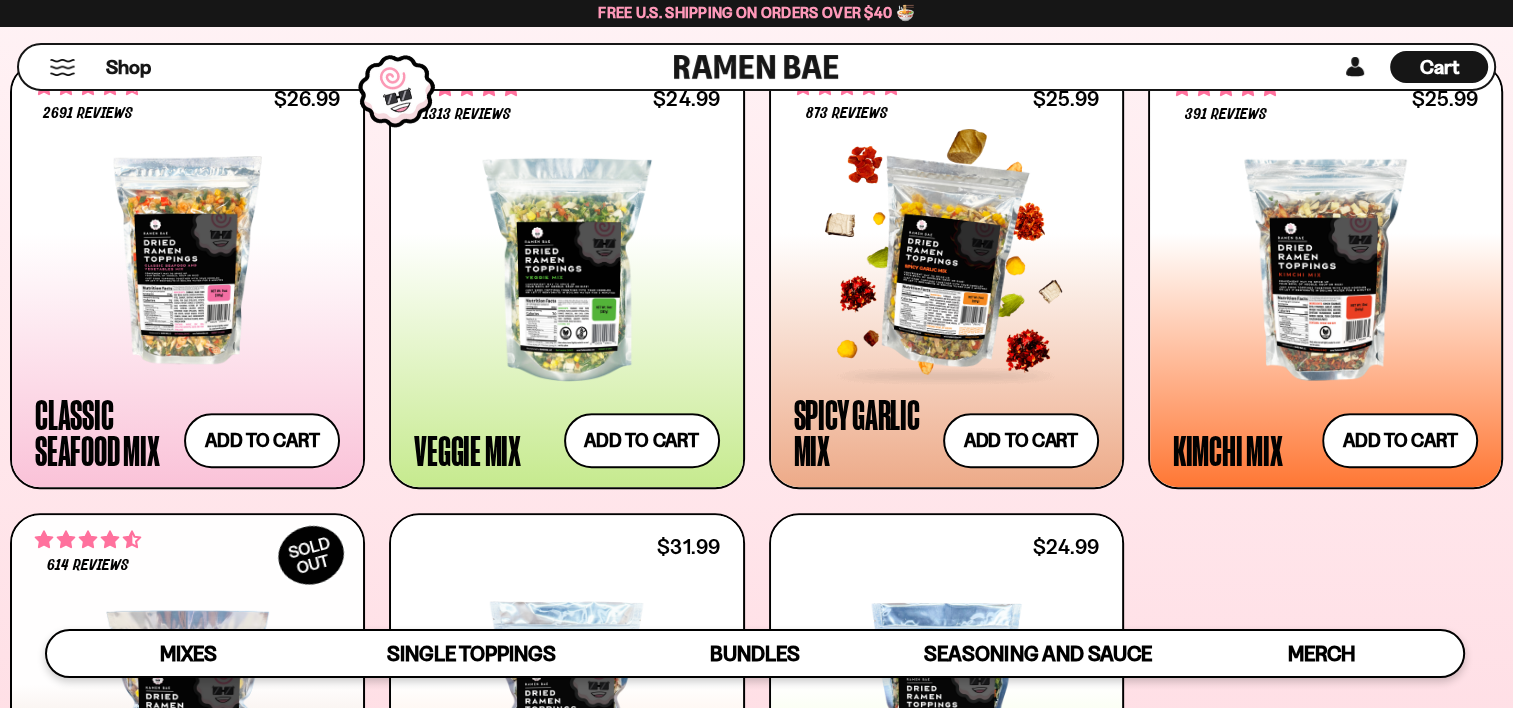 scroll, scrollTop: 800, scrollLeft: 0, axis: vertical 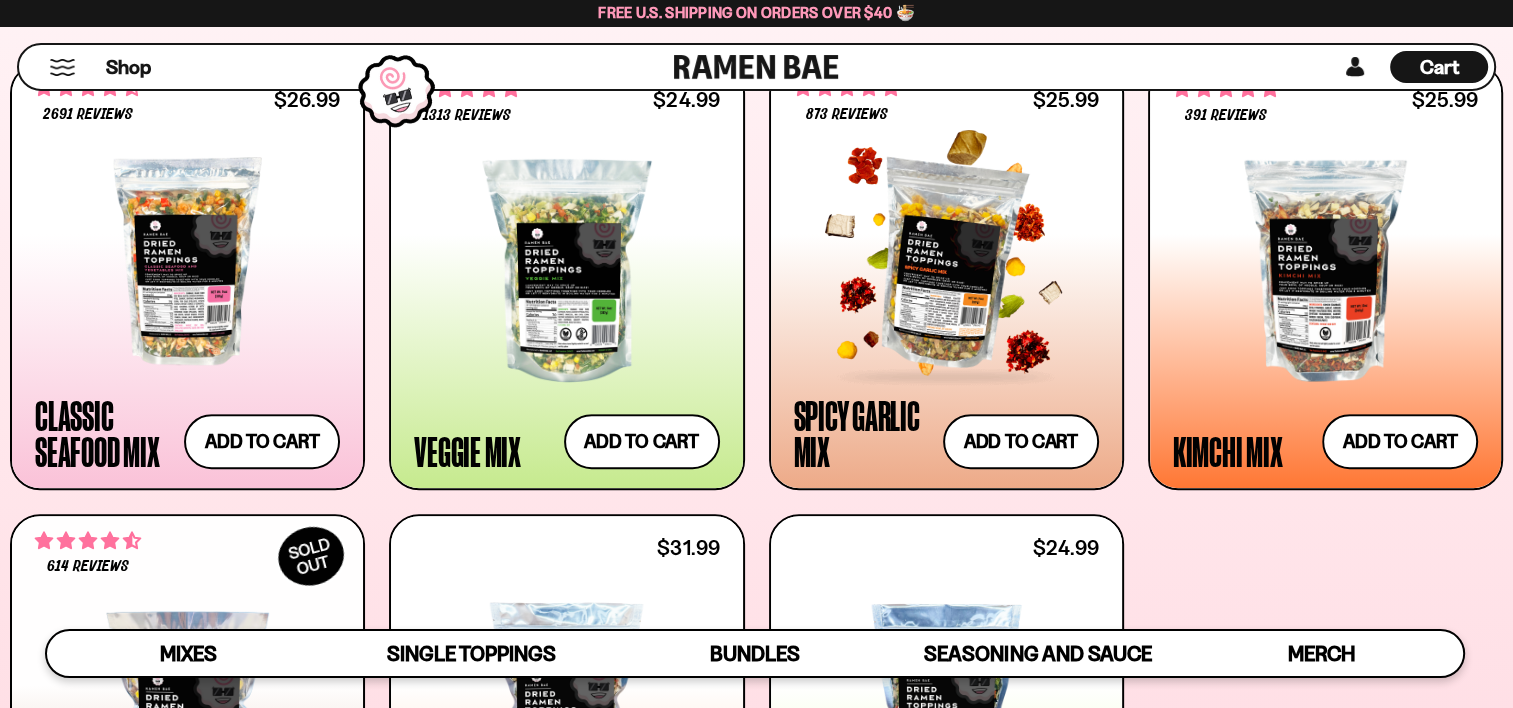 click at bounding box center [946, 261] 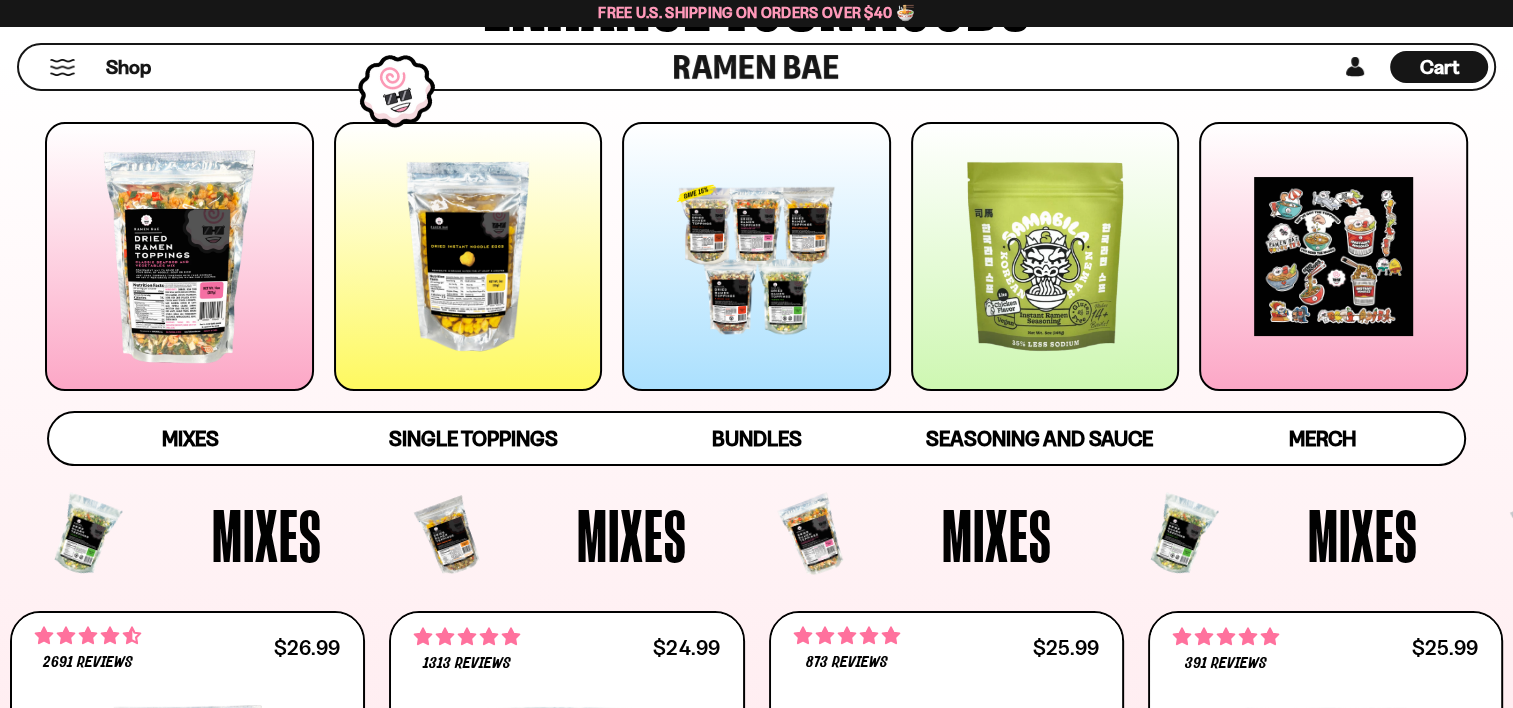 scroll, scrollTop: 300, scrollLeft: 0, axis: vertical 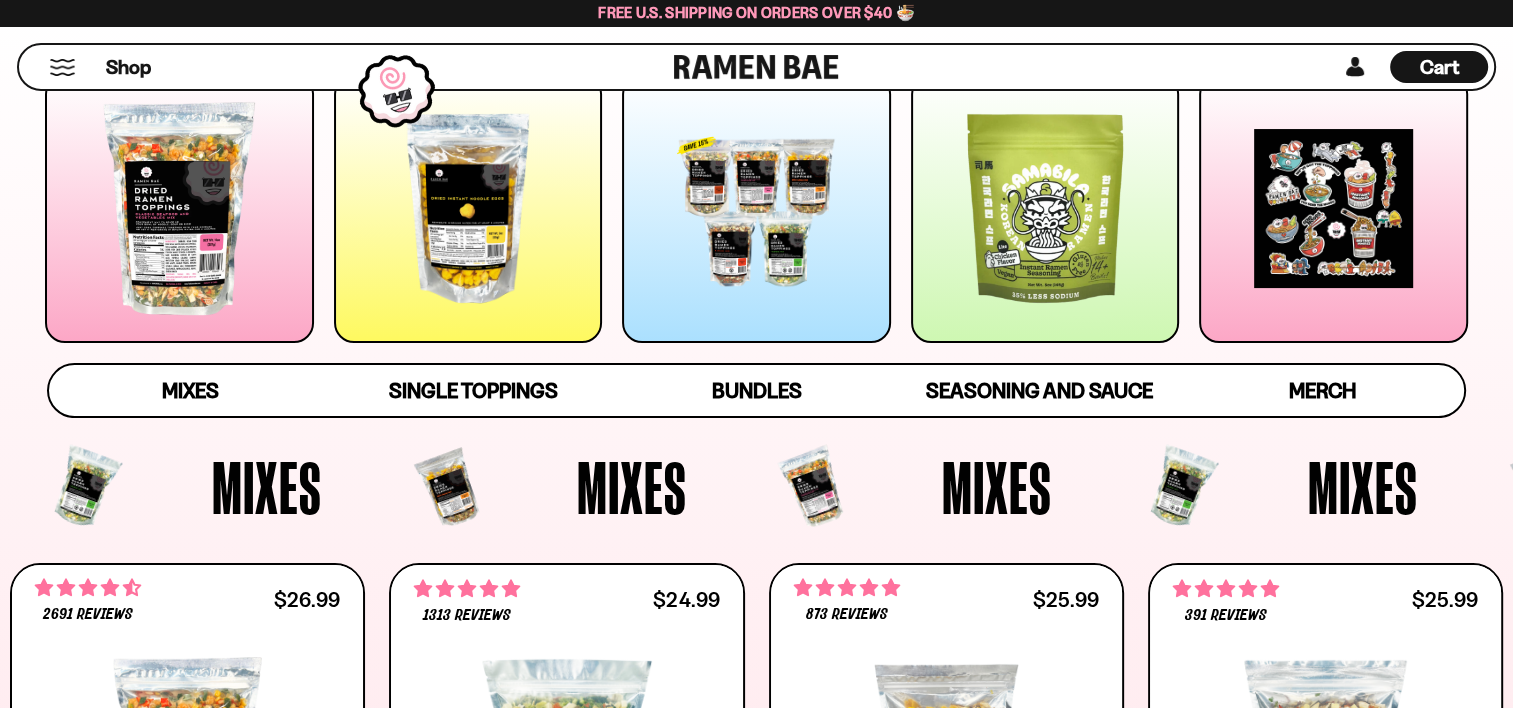 click at bounding box center [1045, 208] 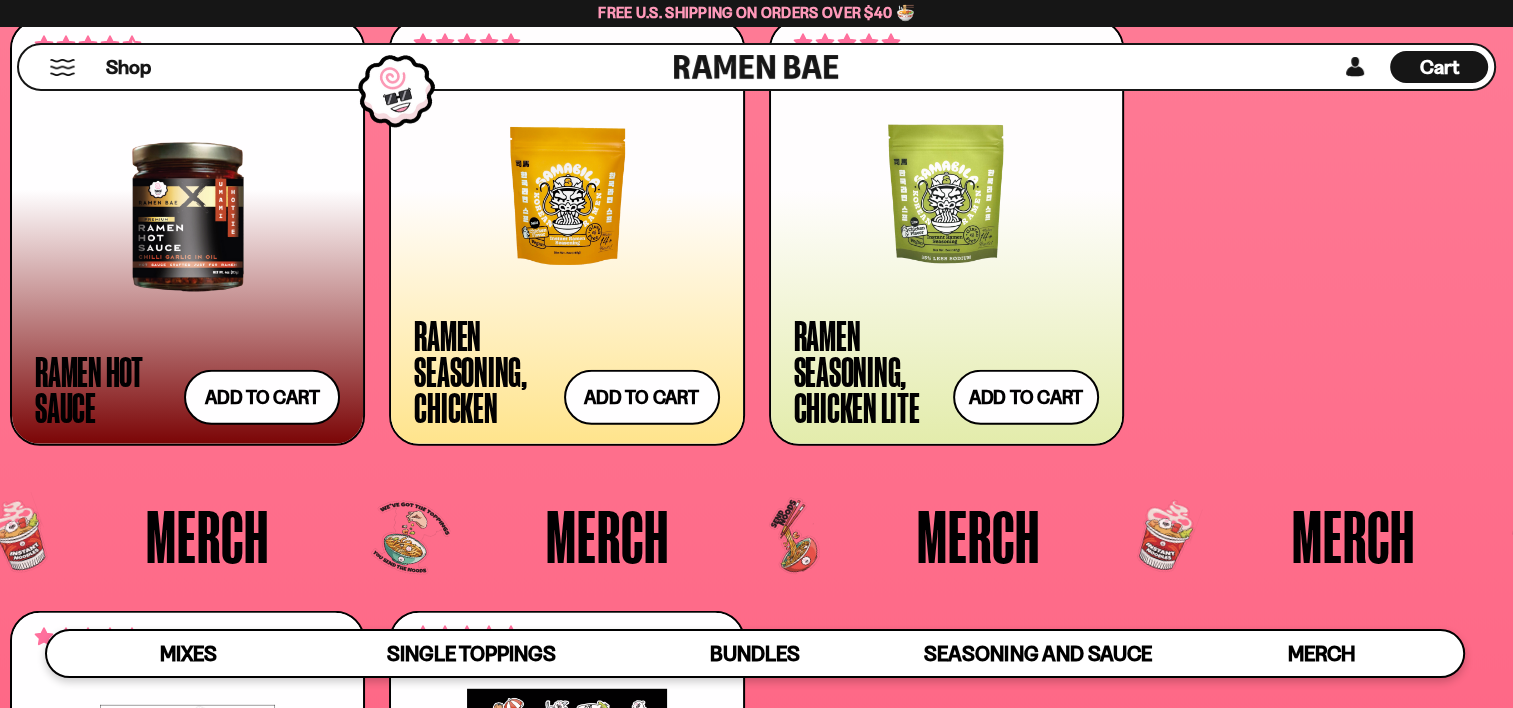 scroll, scrollTop: 5328, scrollLeft: 0, axis: vertical 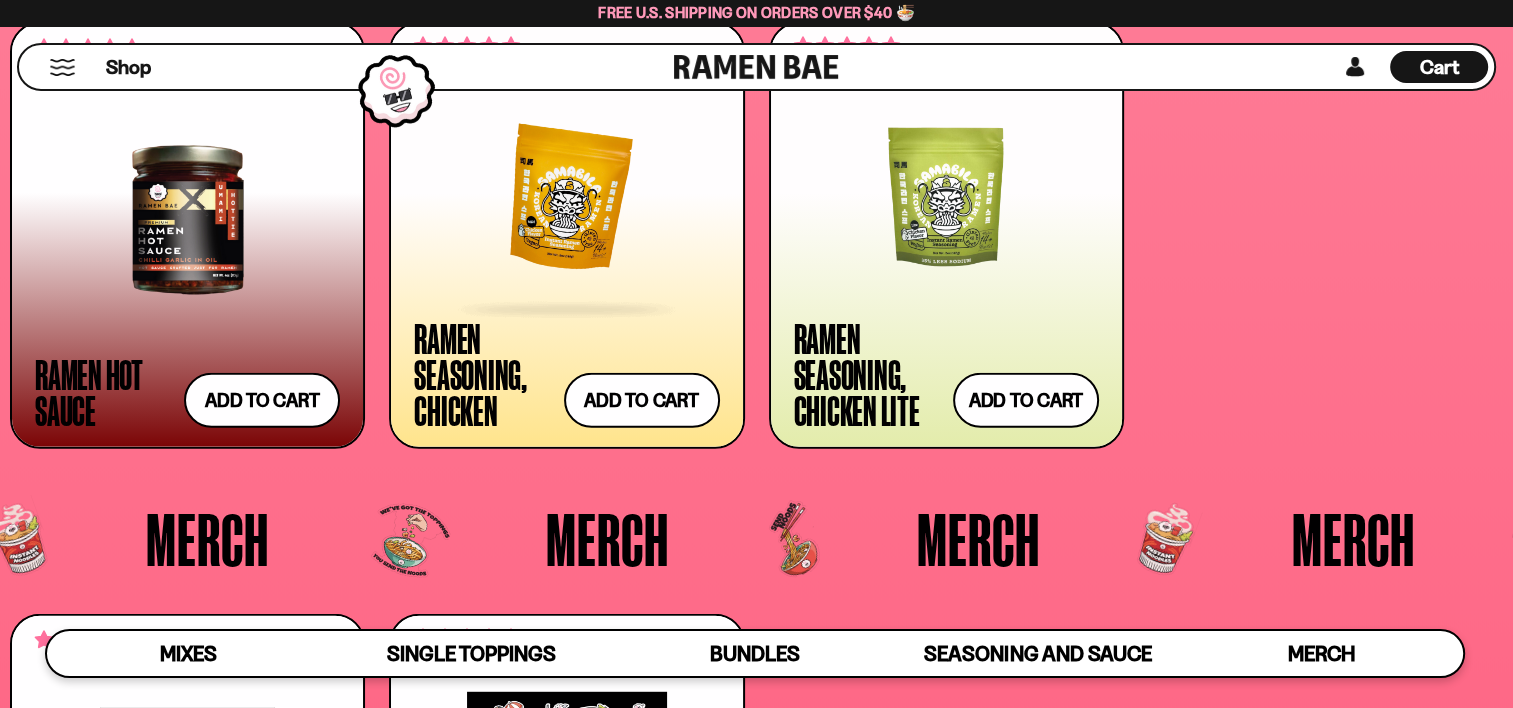 click at bounding box center [566, 199] 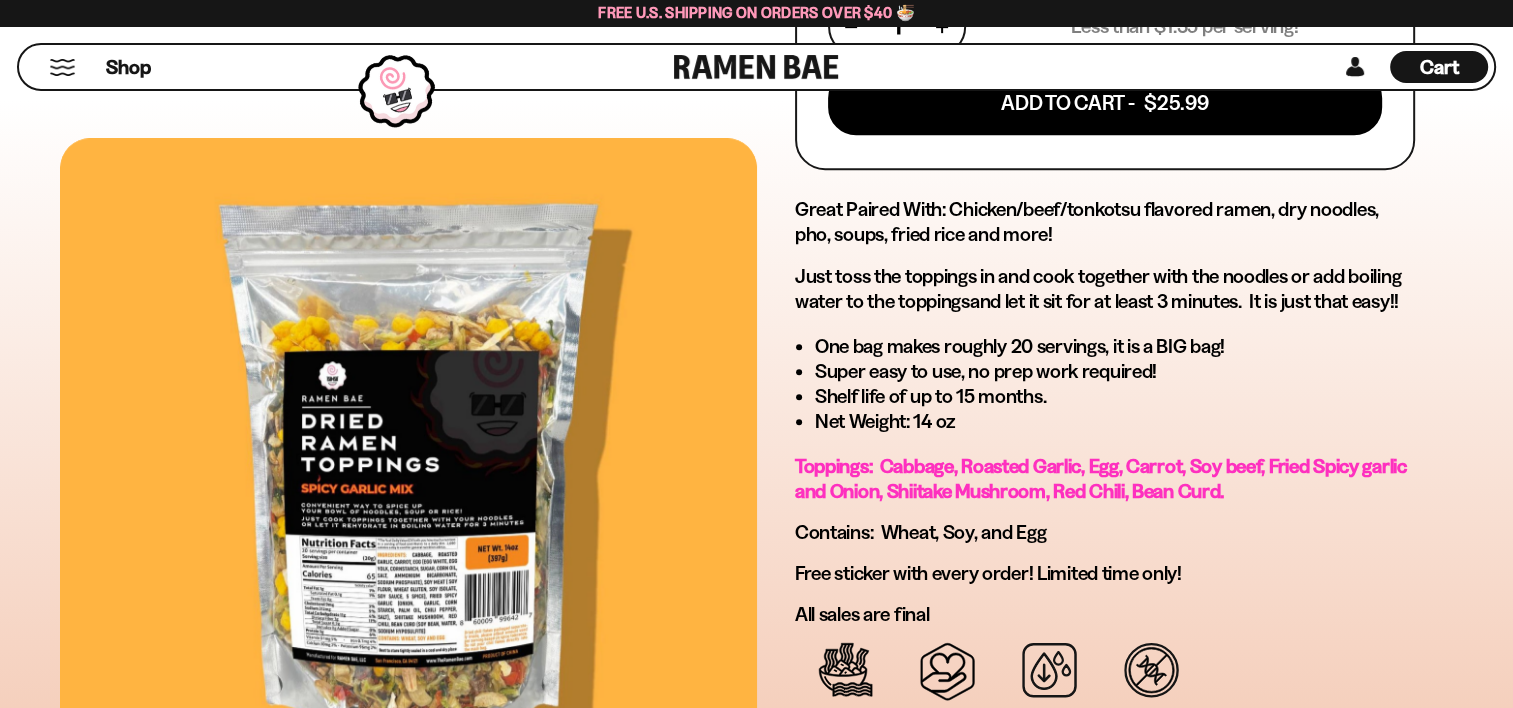 scroll, scrollTop: 900, scrollLeft: 0, axis: vertical 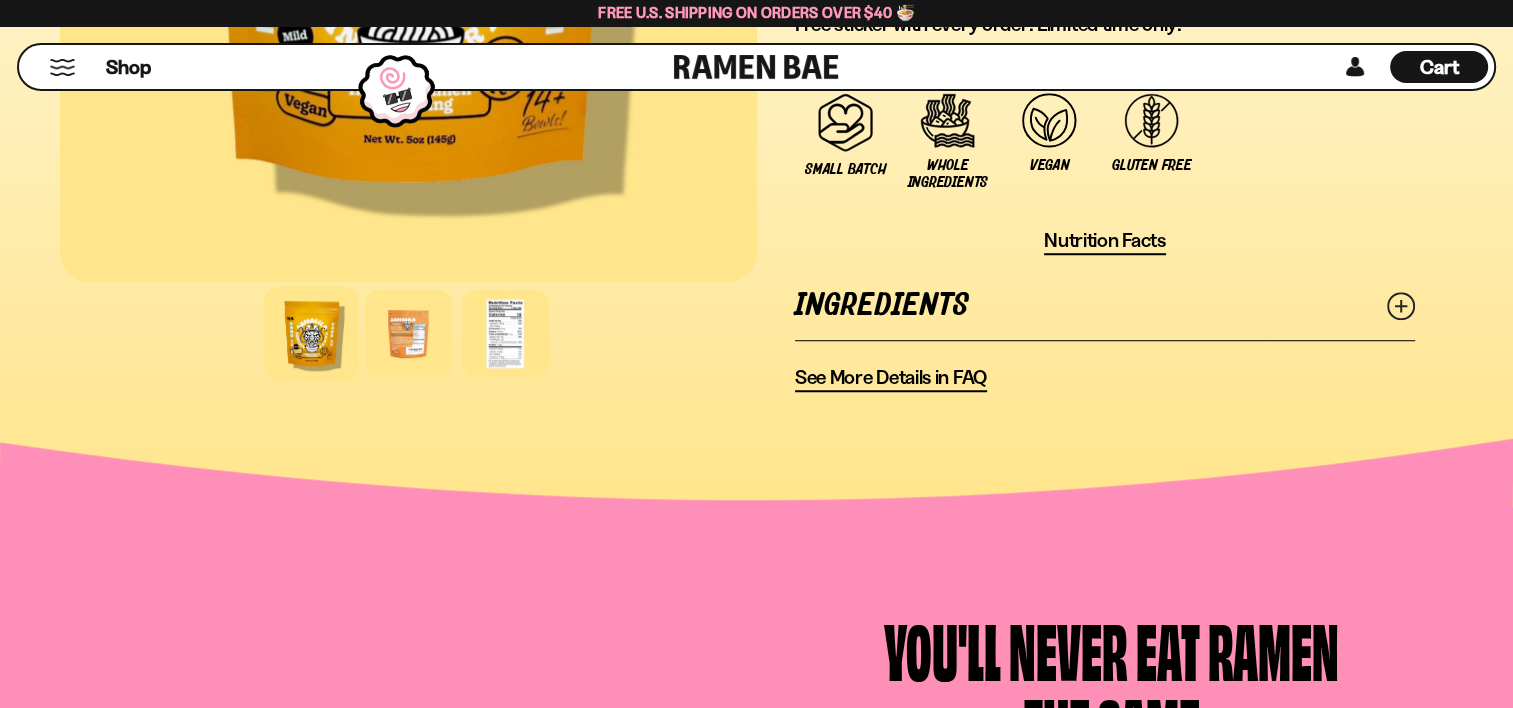 click 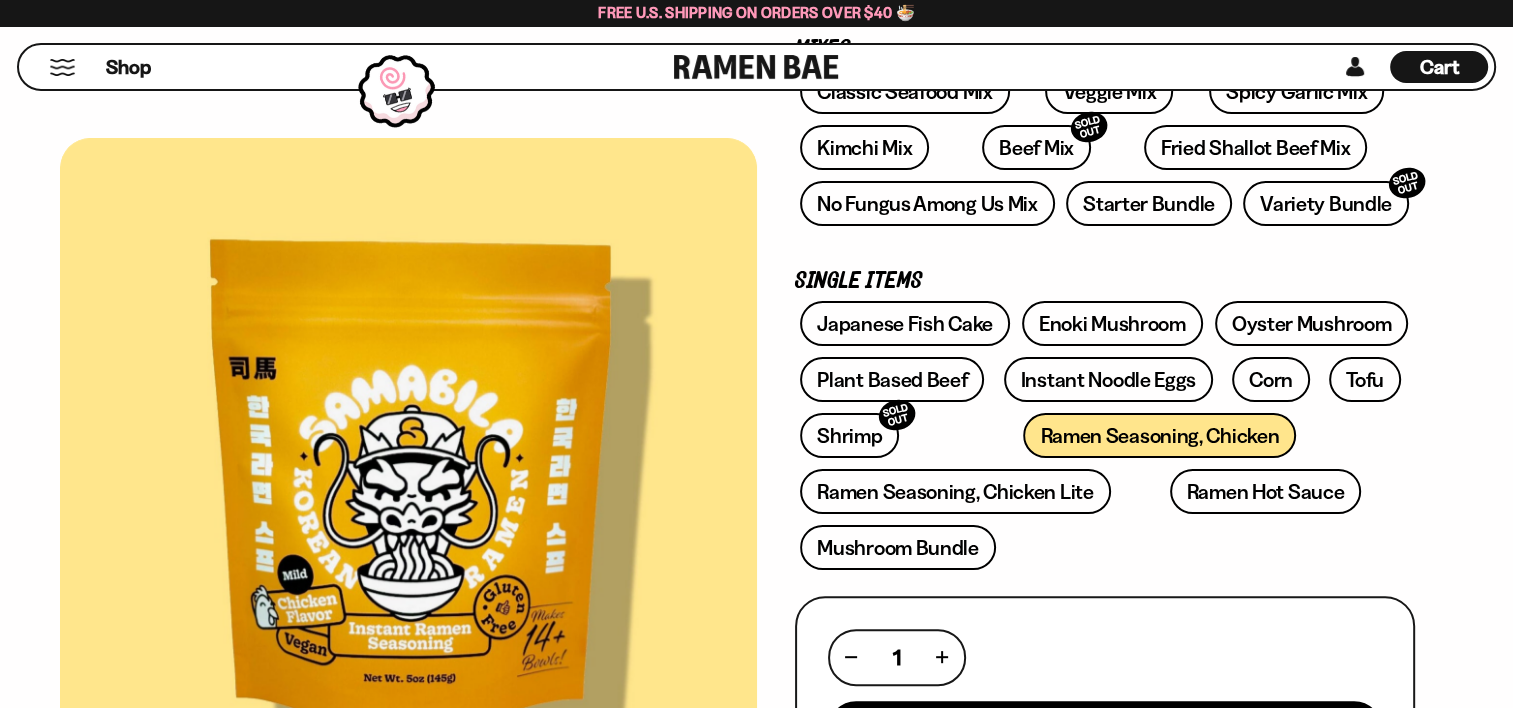 scroll, scrollTop: 400, scrollLeft: 0, axis: vertical 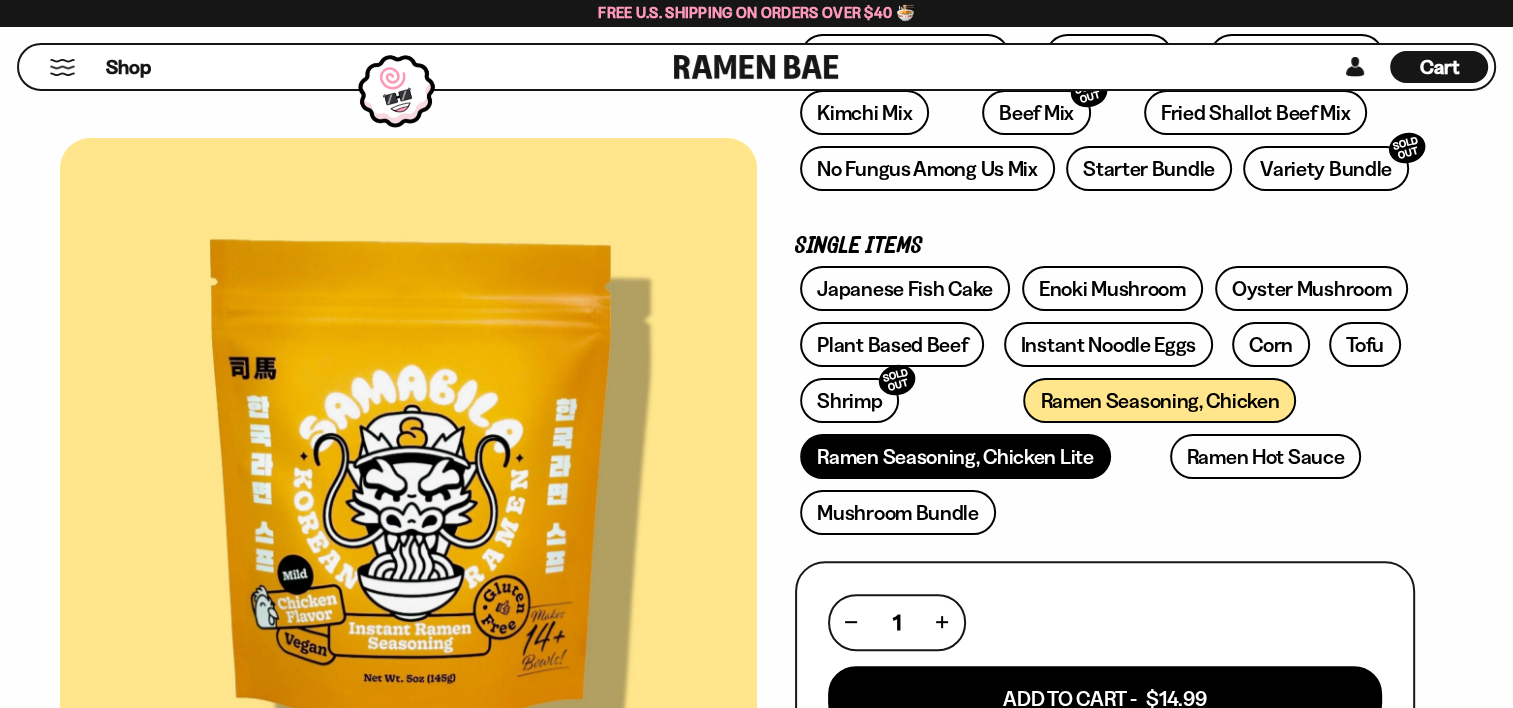 click on "Ramen Seasoning, Chicken Lite" at bounding box center [955, 456] 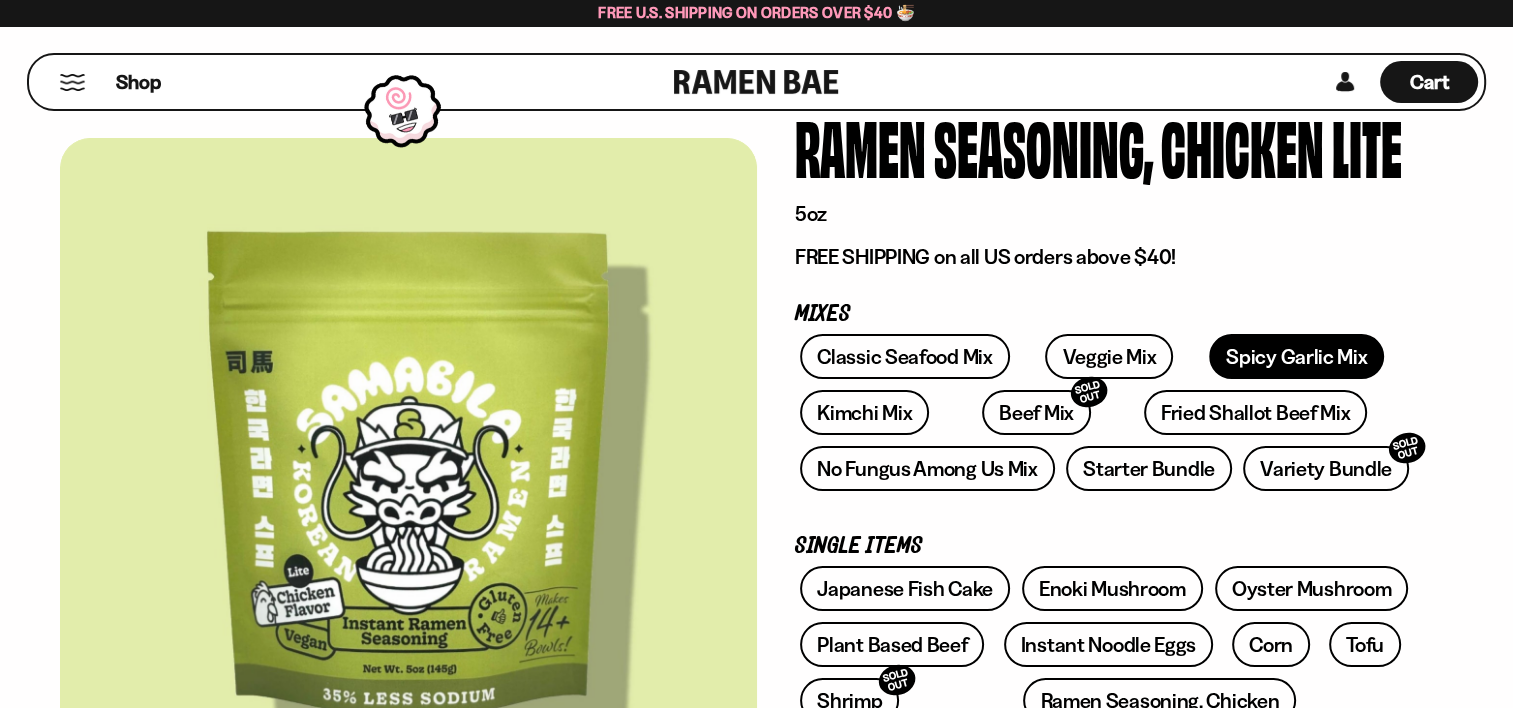 scroll, scrollTop: 0, scrollLeft: 0, axis: both 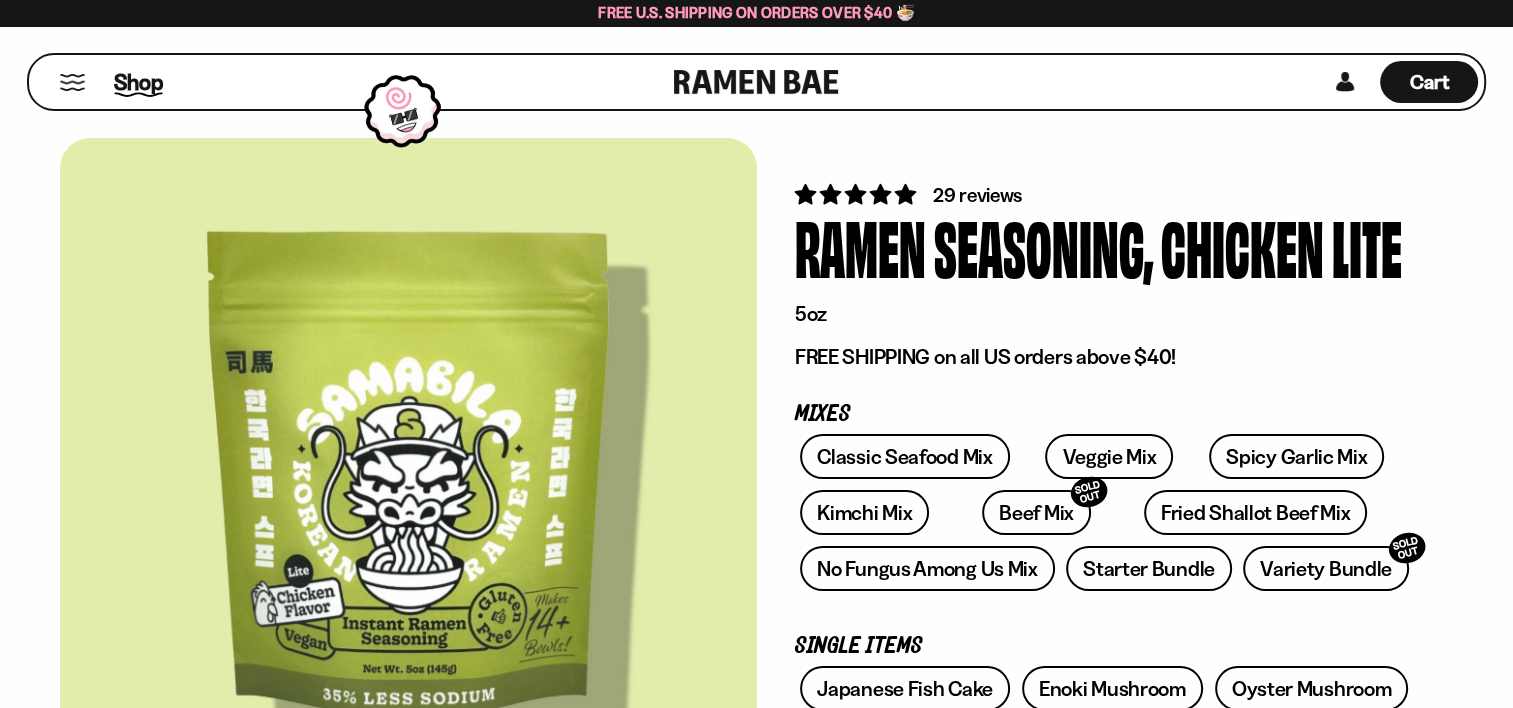 click on "Shop" at bounding box center (138, 82) 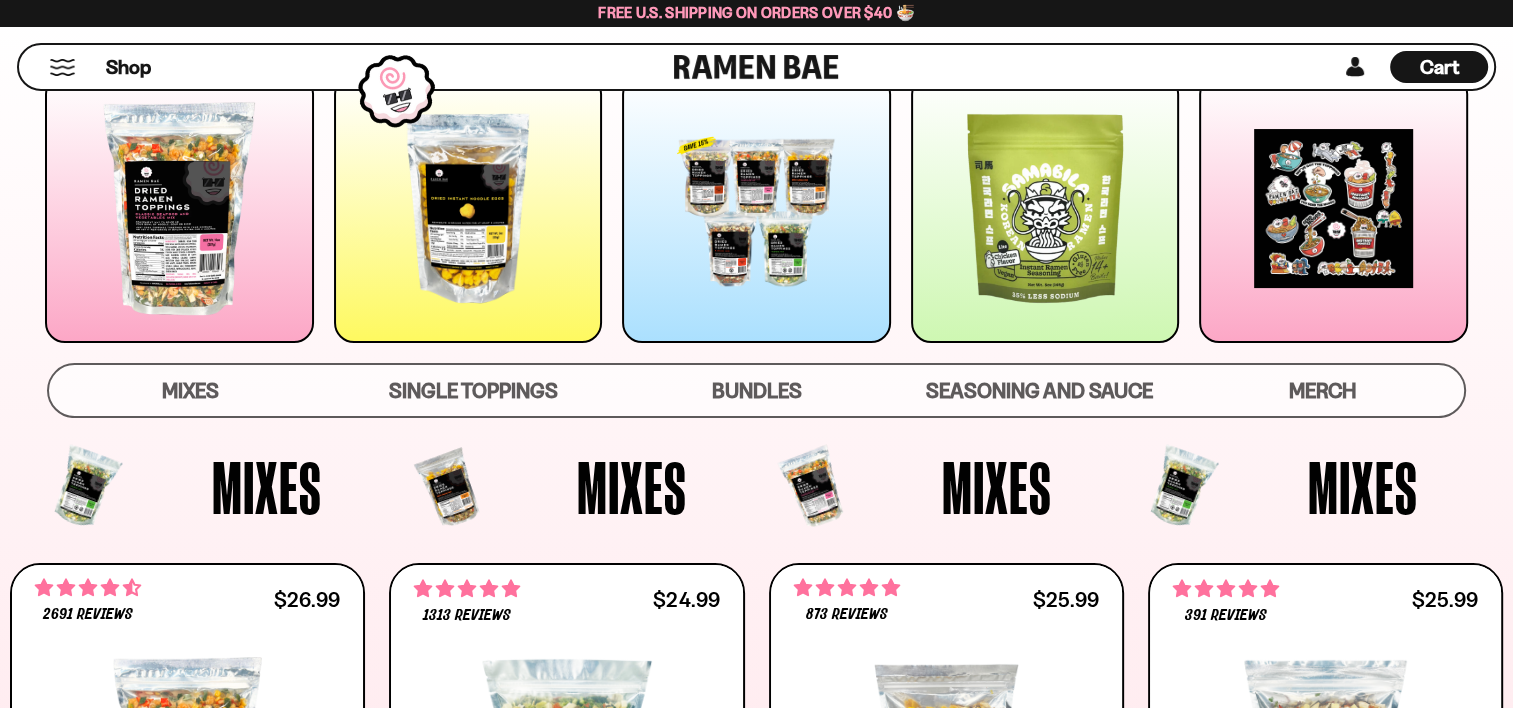 scroll, scrollTop: 0, scrollLeft: 0, axis: both 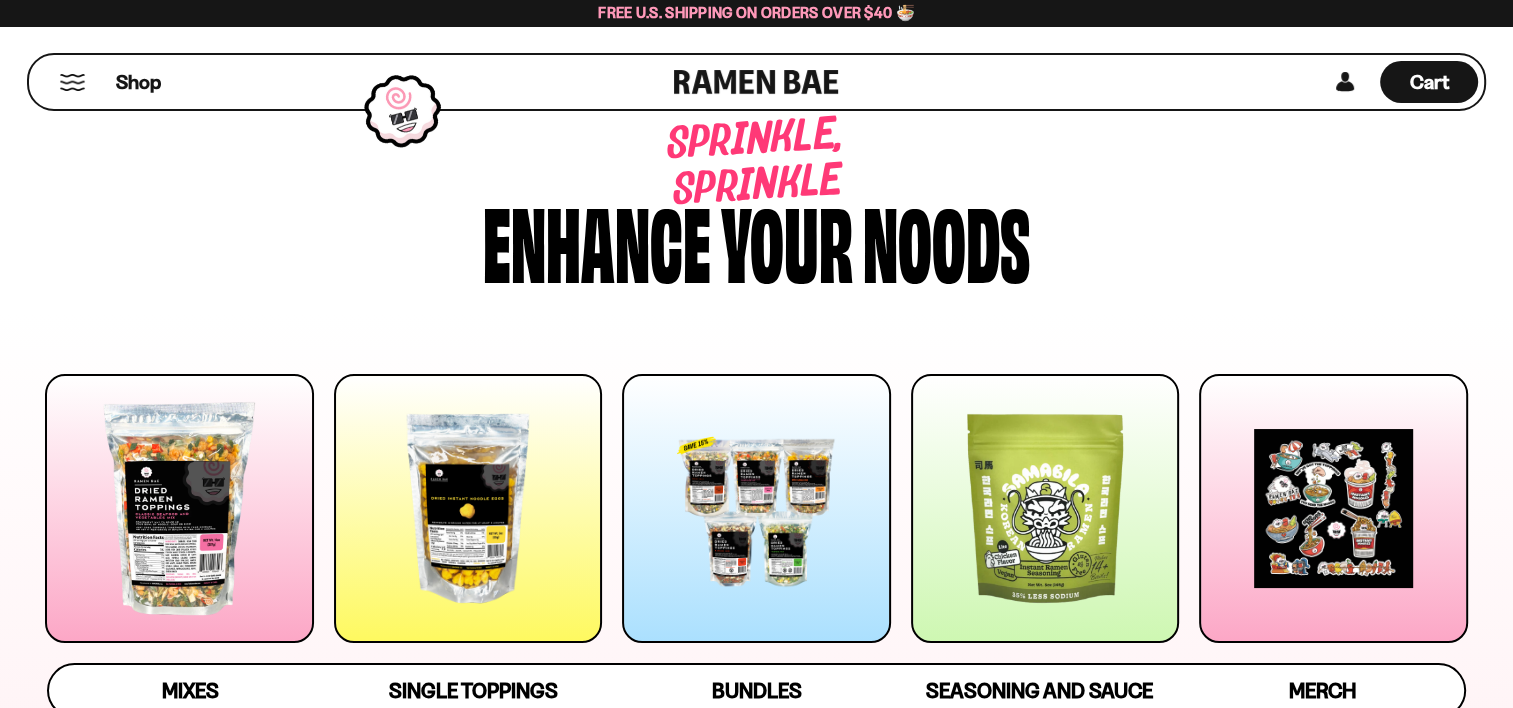 click at bounding box center [72, 82] 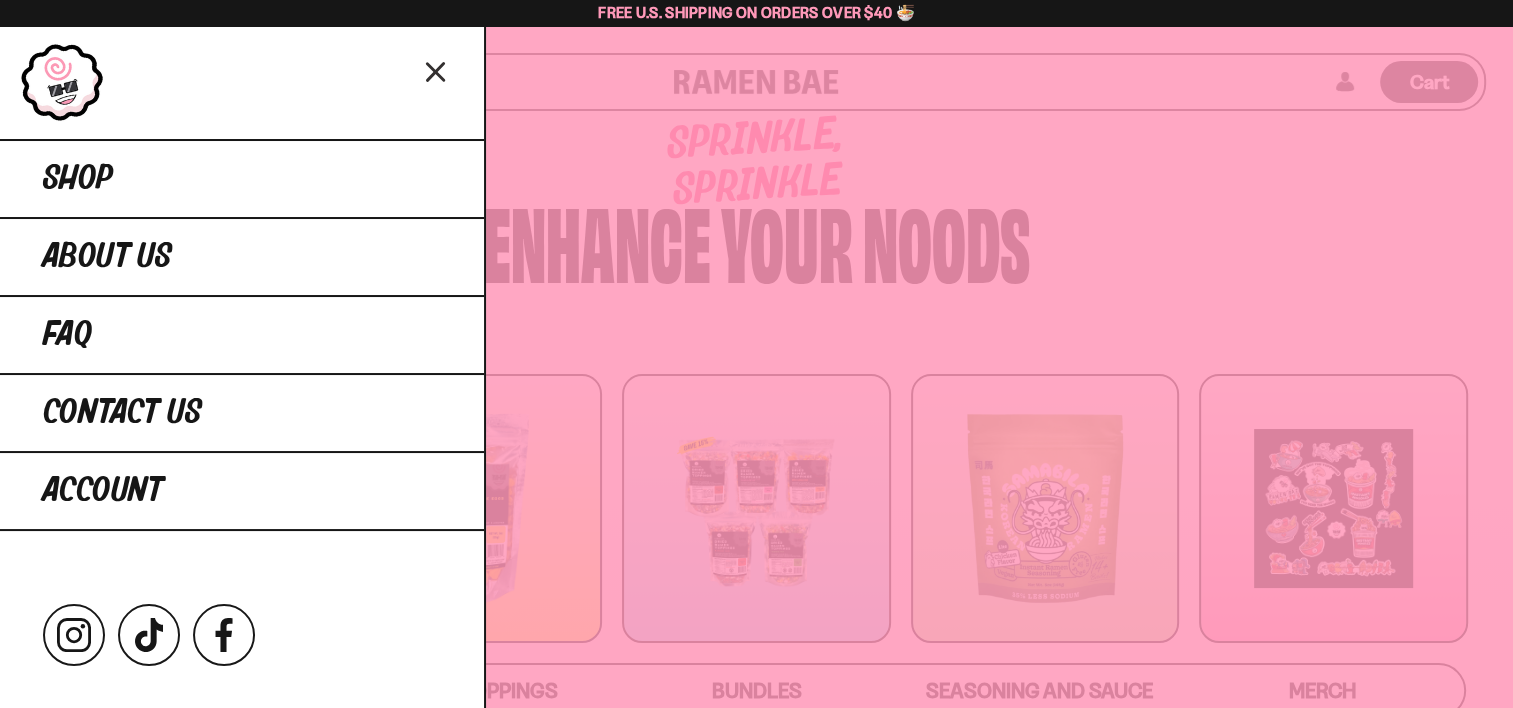 click at bounding box center [756, 354] 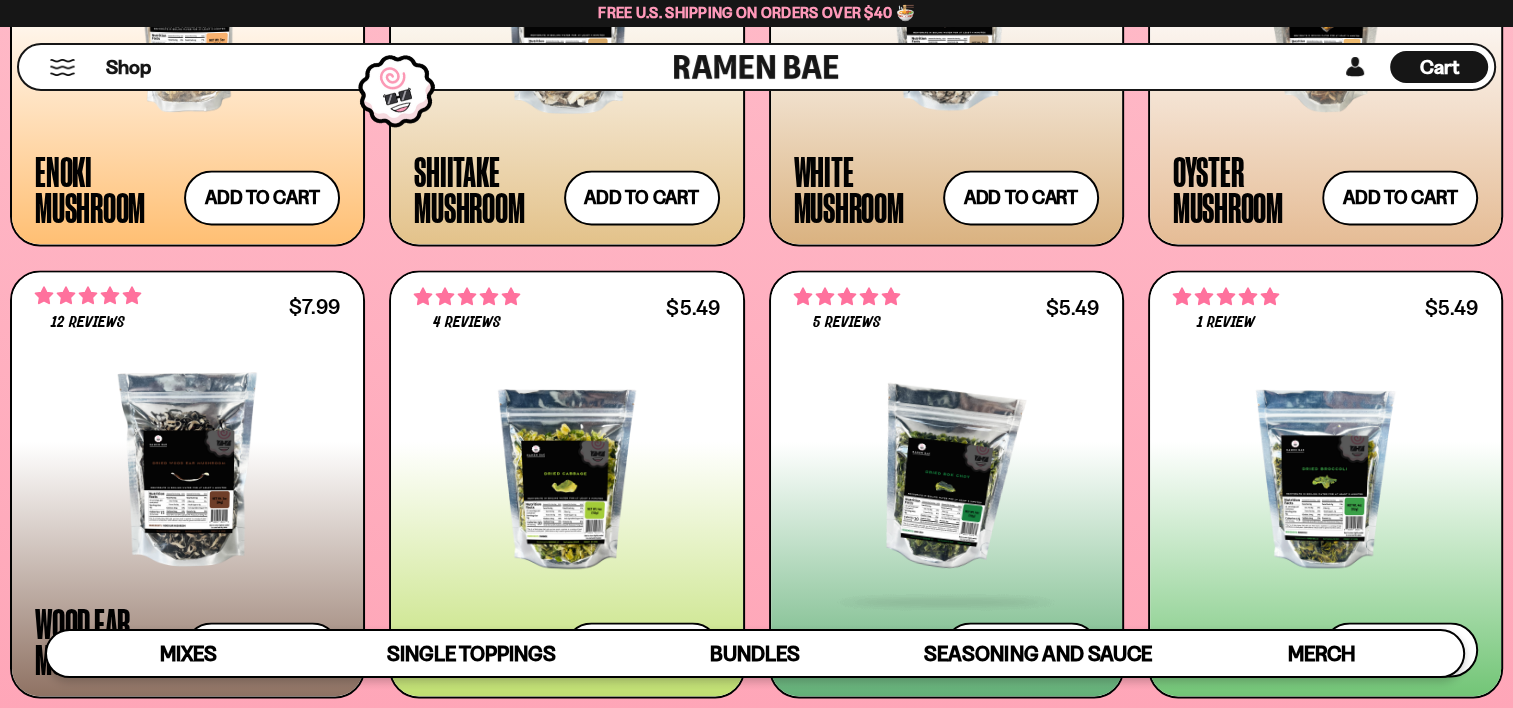 scroll, scrollTop: 3100, scrollLeft: 0, axis: vertical 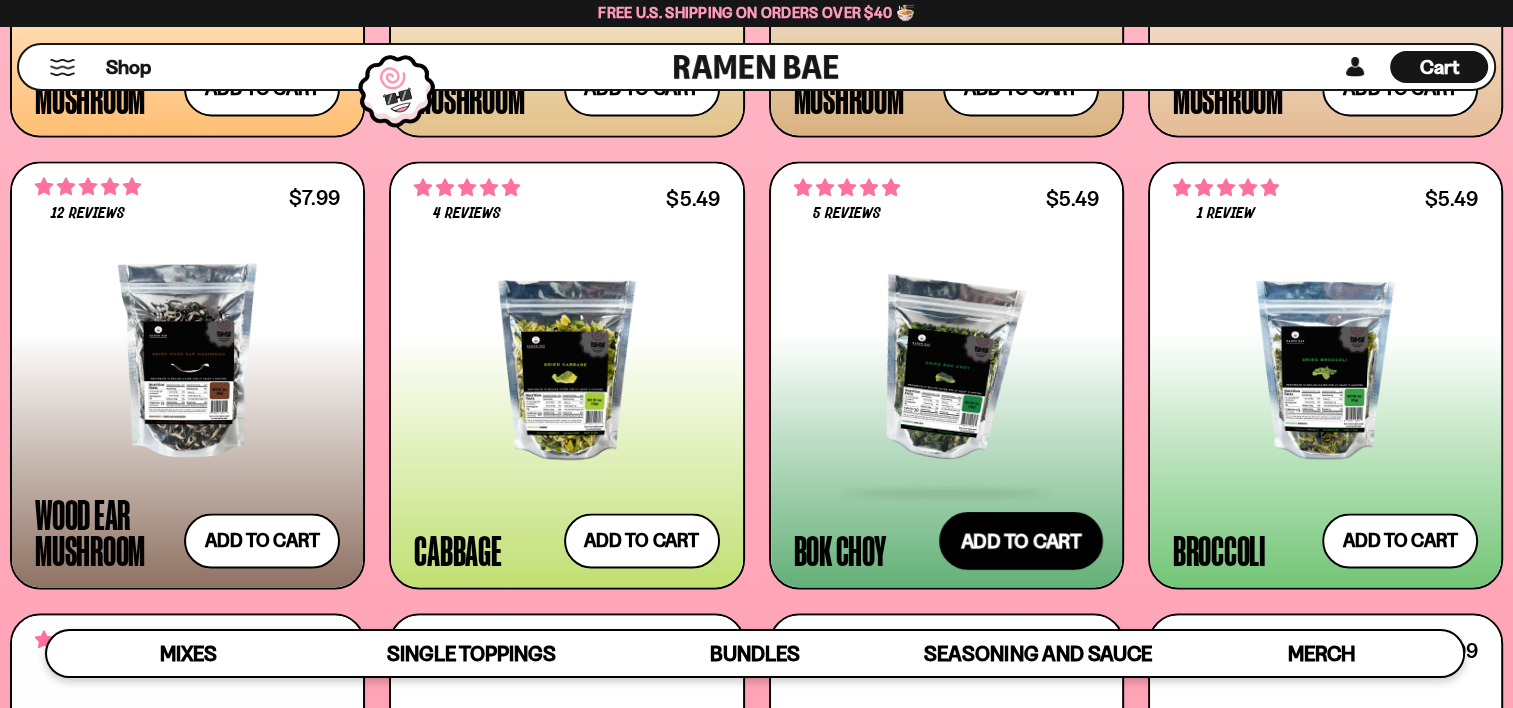 click on "Add to cart
Add
—
Regular price
$5.49
Regular price
Sale price
$5.49
Unit price
/
per" at bounding box center [1021, 541] 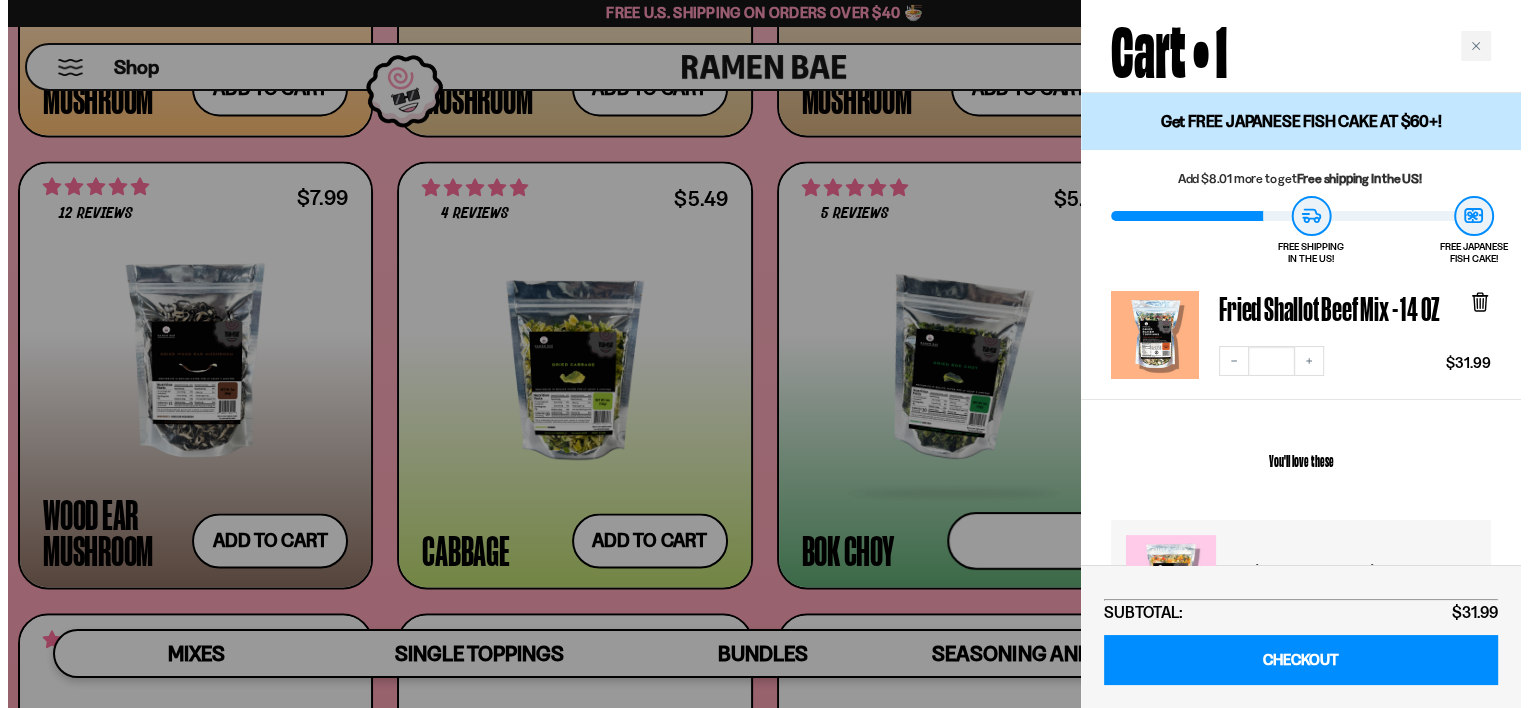 scroll, scrollTop: 3122, scrollLeft: 0, axis: vertical 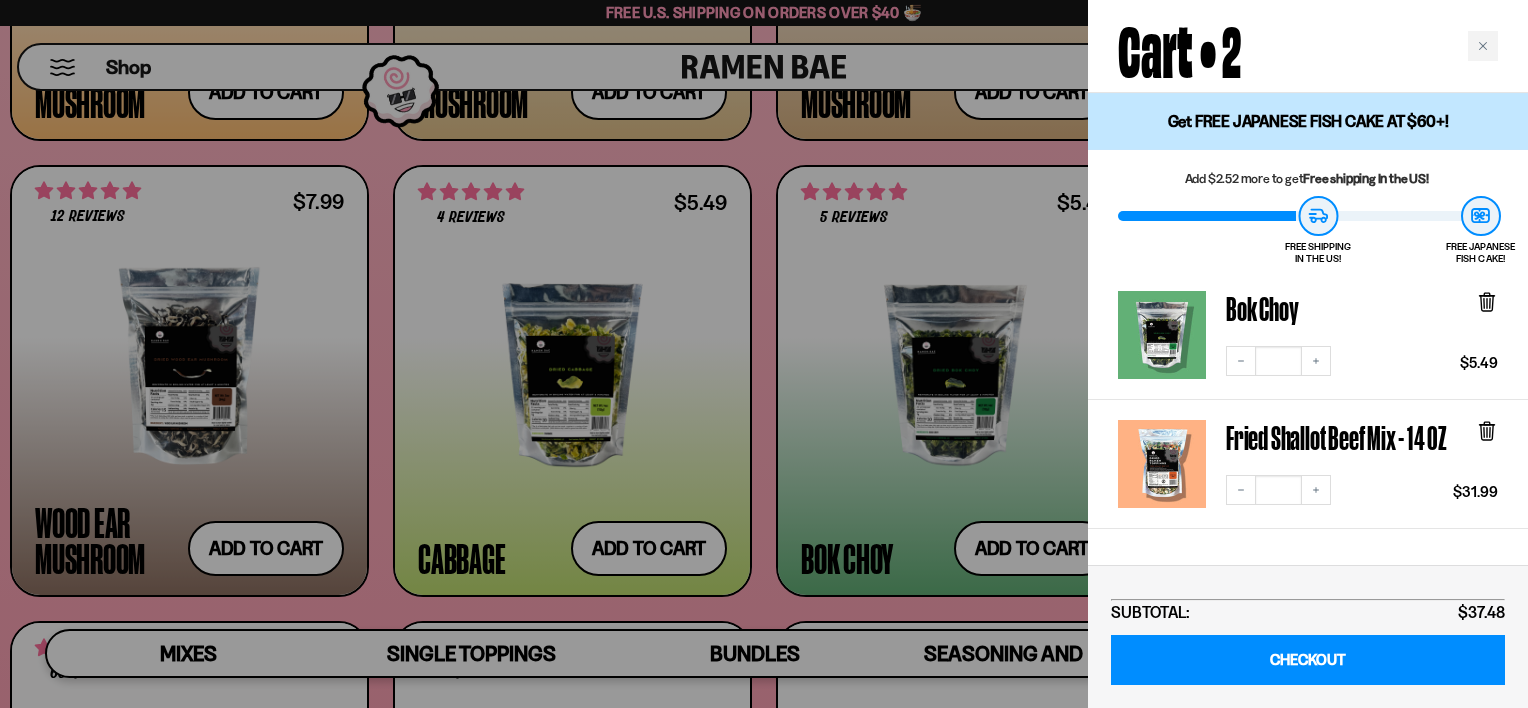 click at bounding box center (764, 354) 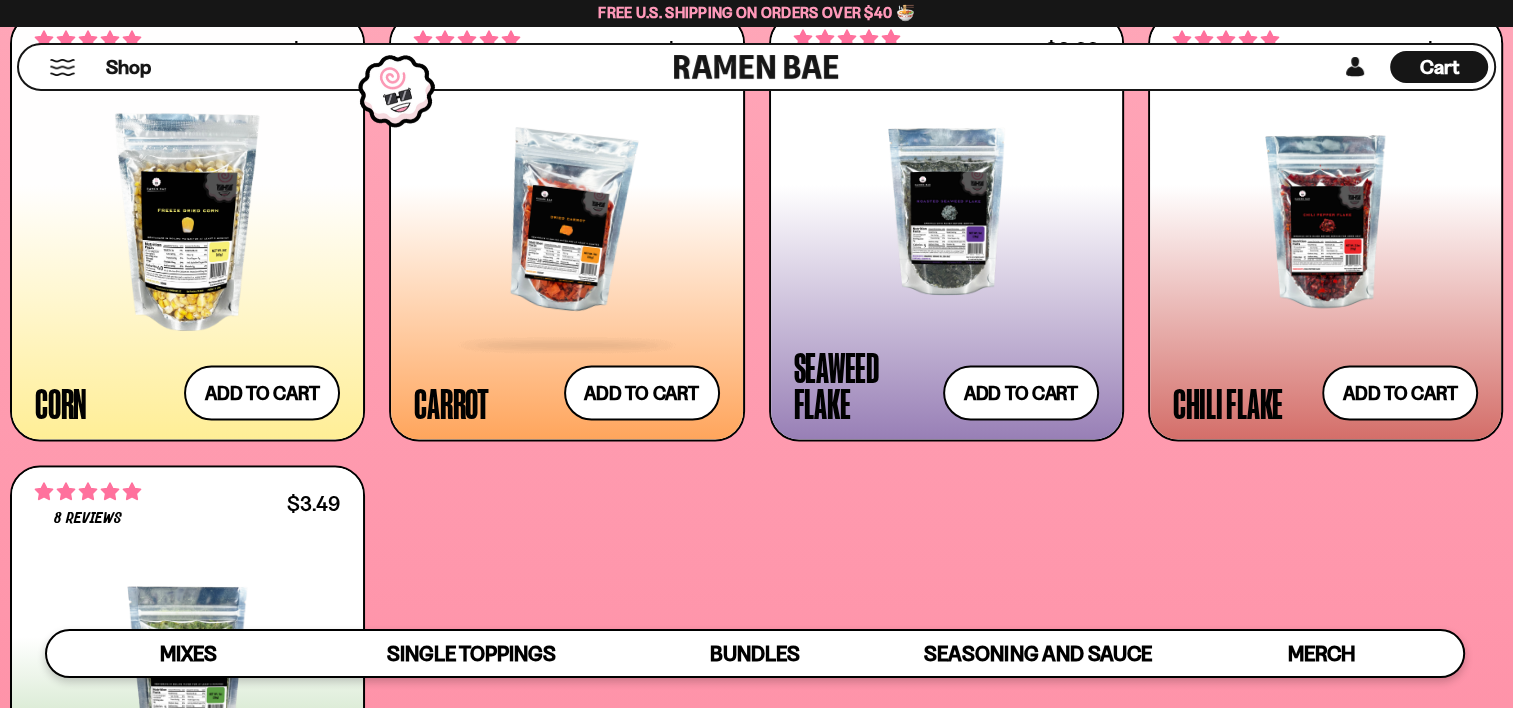 scroll, scrollTop: 3600, scrollLeft: 0, axis: vertical 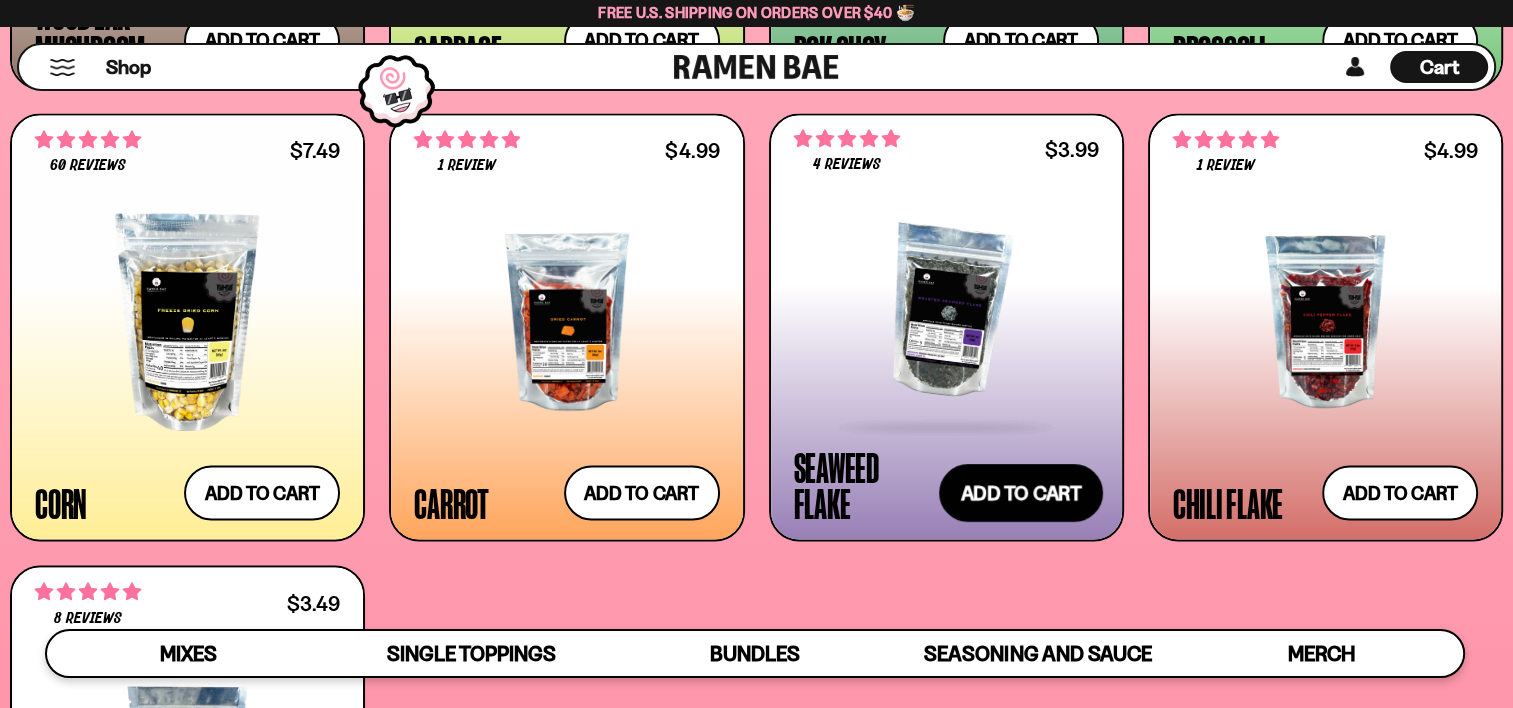 click on "Add to cart
Add
—
Regular price
$3.99
Regular price
Sale price
$3.99
Unit price
/
per" at bounding box center (1021, 492) 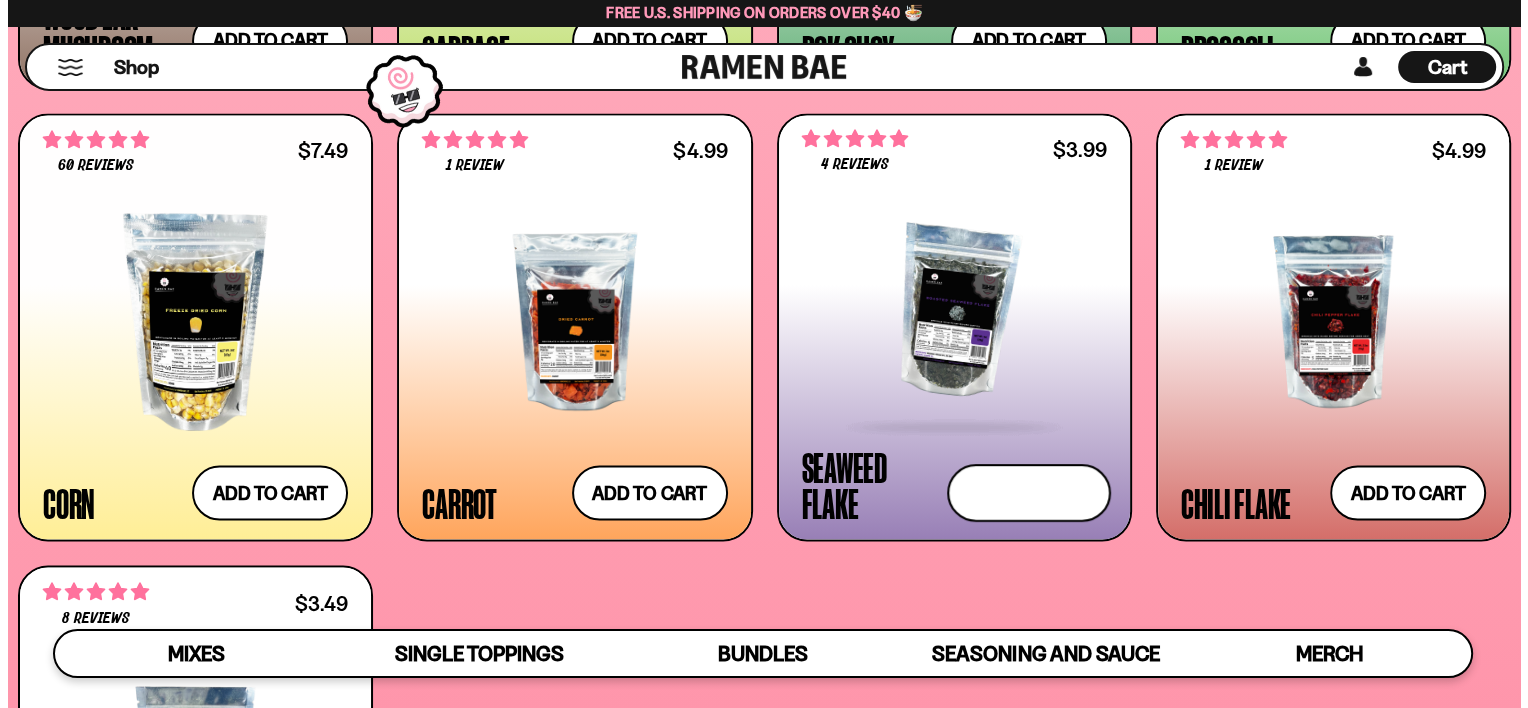 scroll, scrollTop: 3627, scrollLeft: 0, axis: vertical 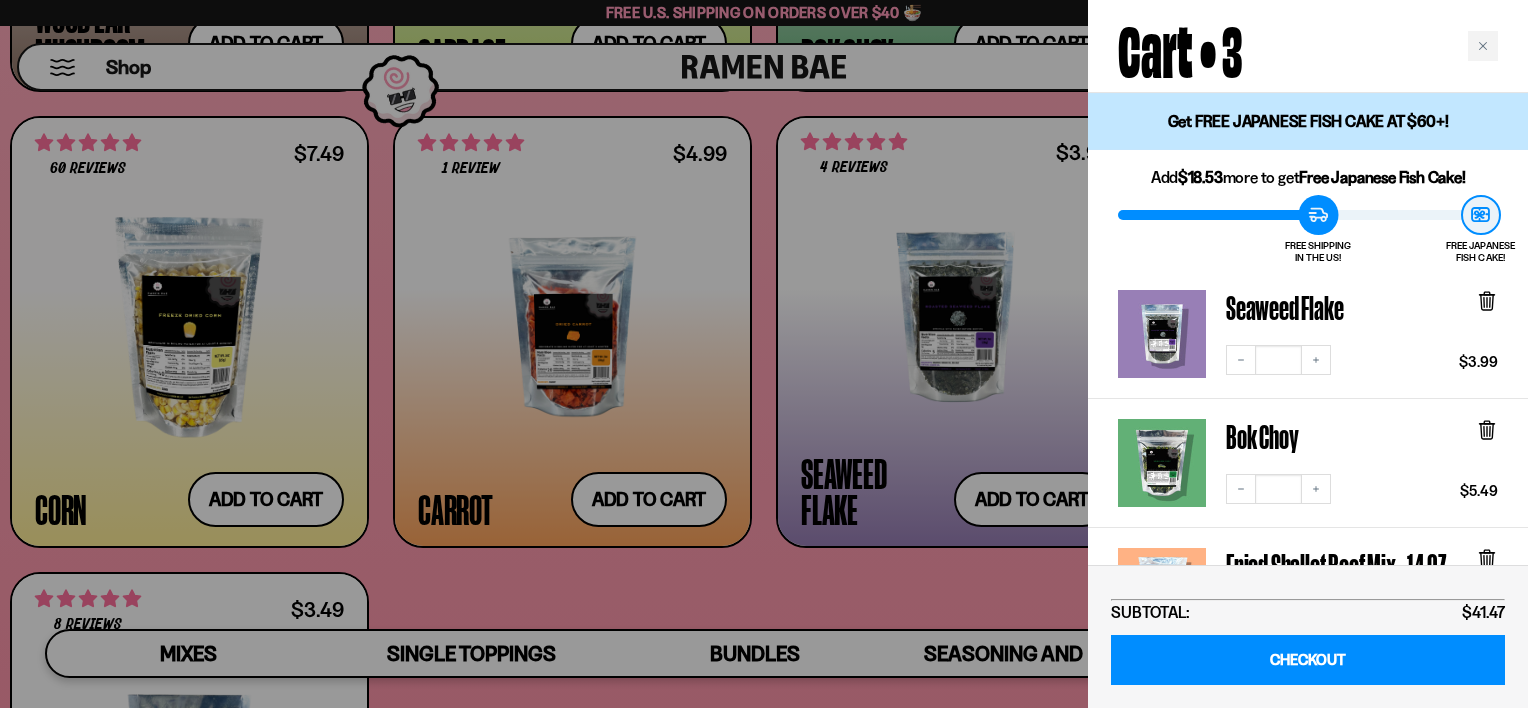 click at bounding box center (764, 354) 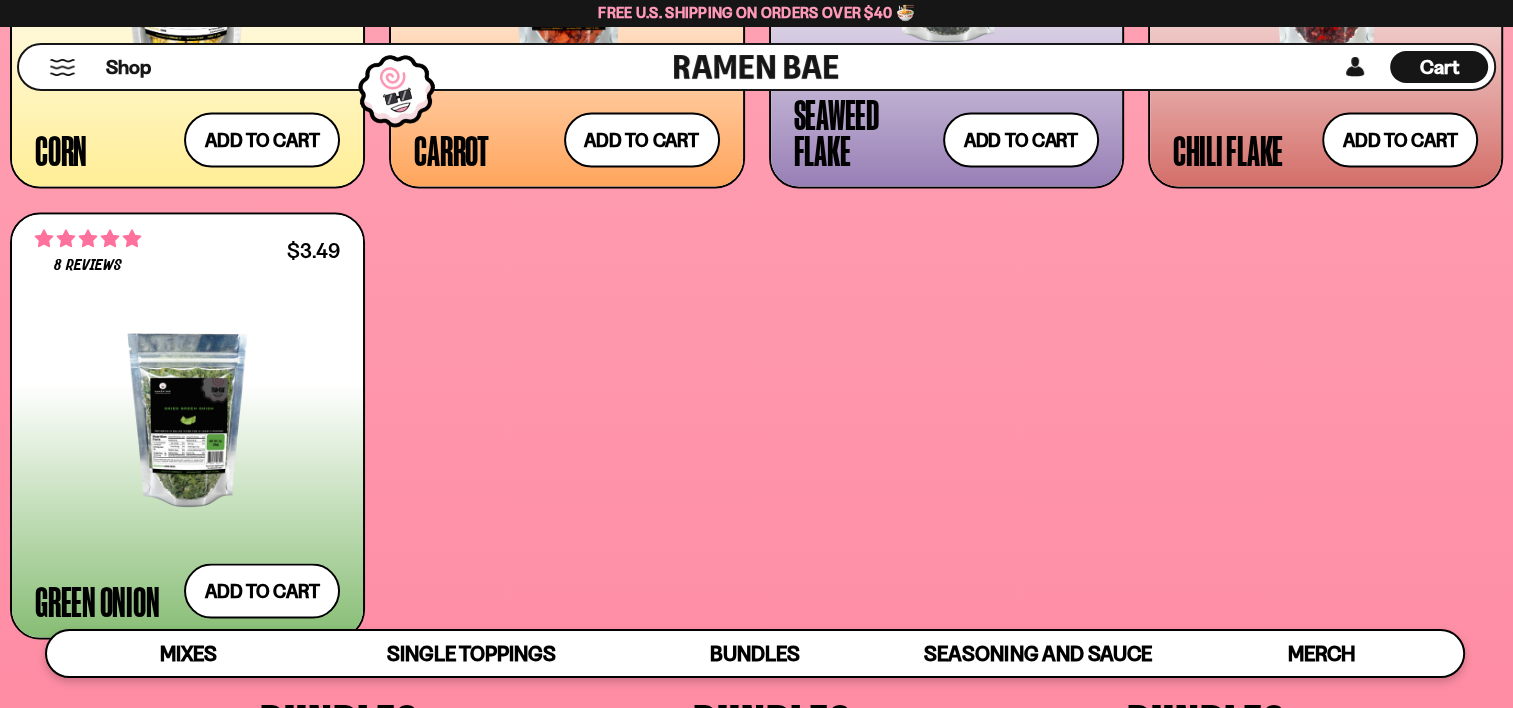 scroll, scrollTop: 4000, scrollLeft: 0, axis: vertical 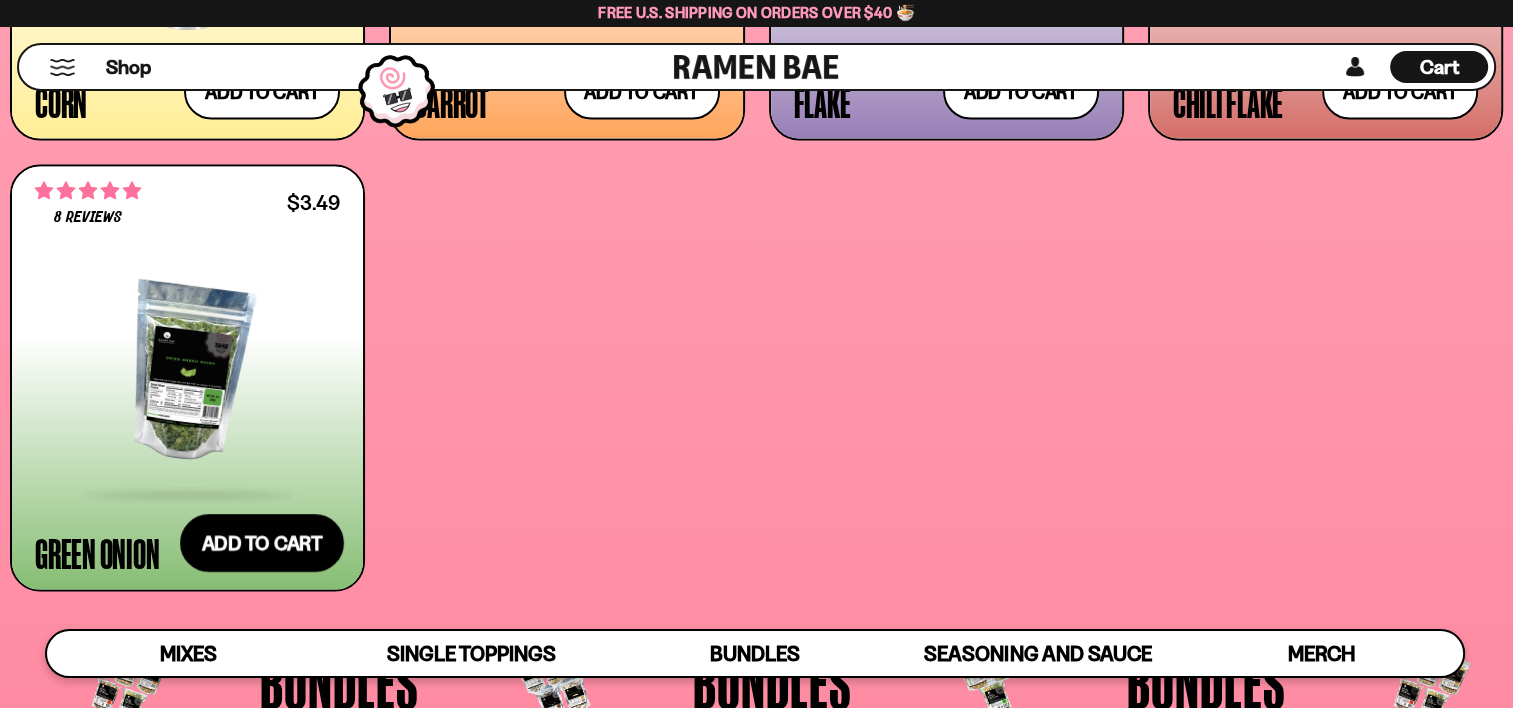 click on "Add to cart
Add
—
Regular price
$3.49
Regular price
Sale price
$3.49
Unit price
/
per" at bounding box center (262, 544) 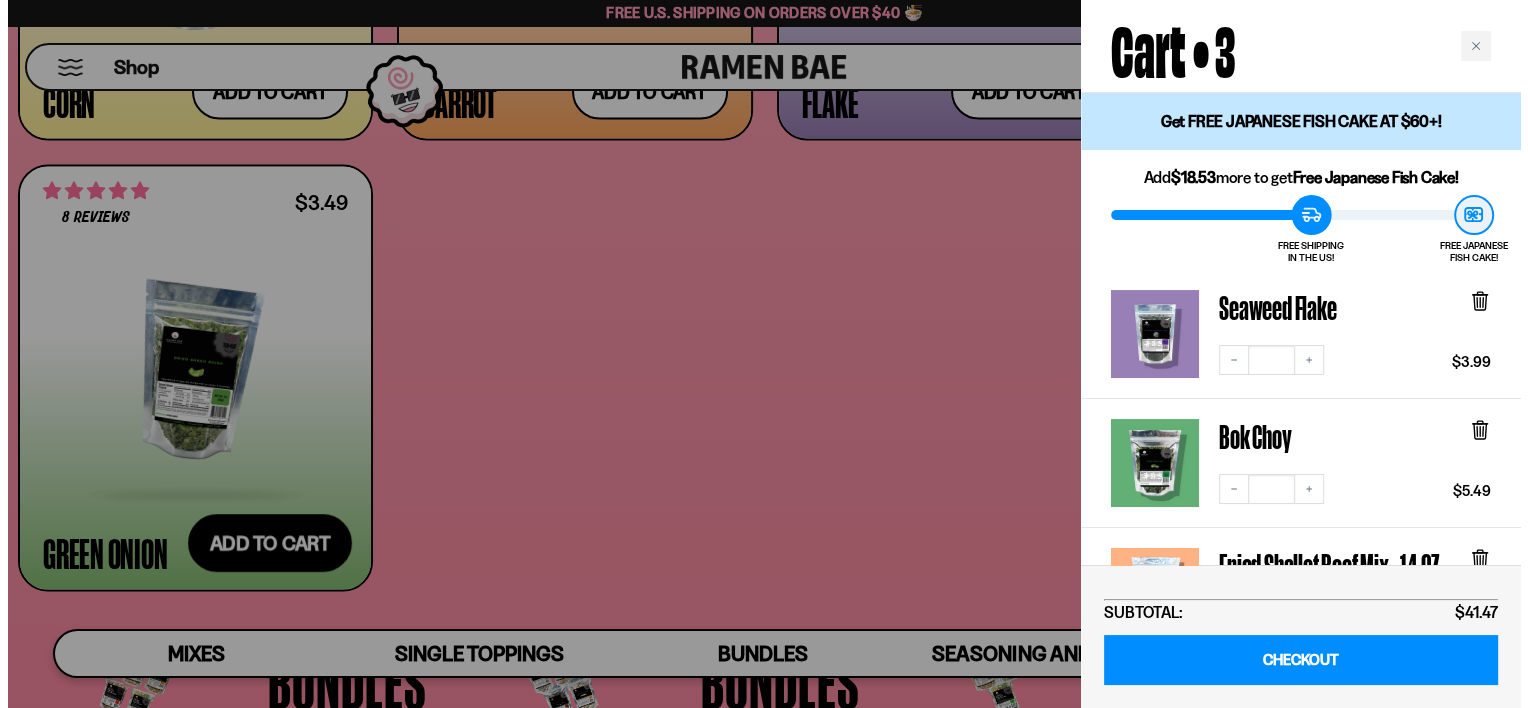 scroll, scrollTop: 4031, scrollLeft: 0, axis: vertical 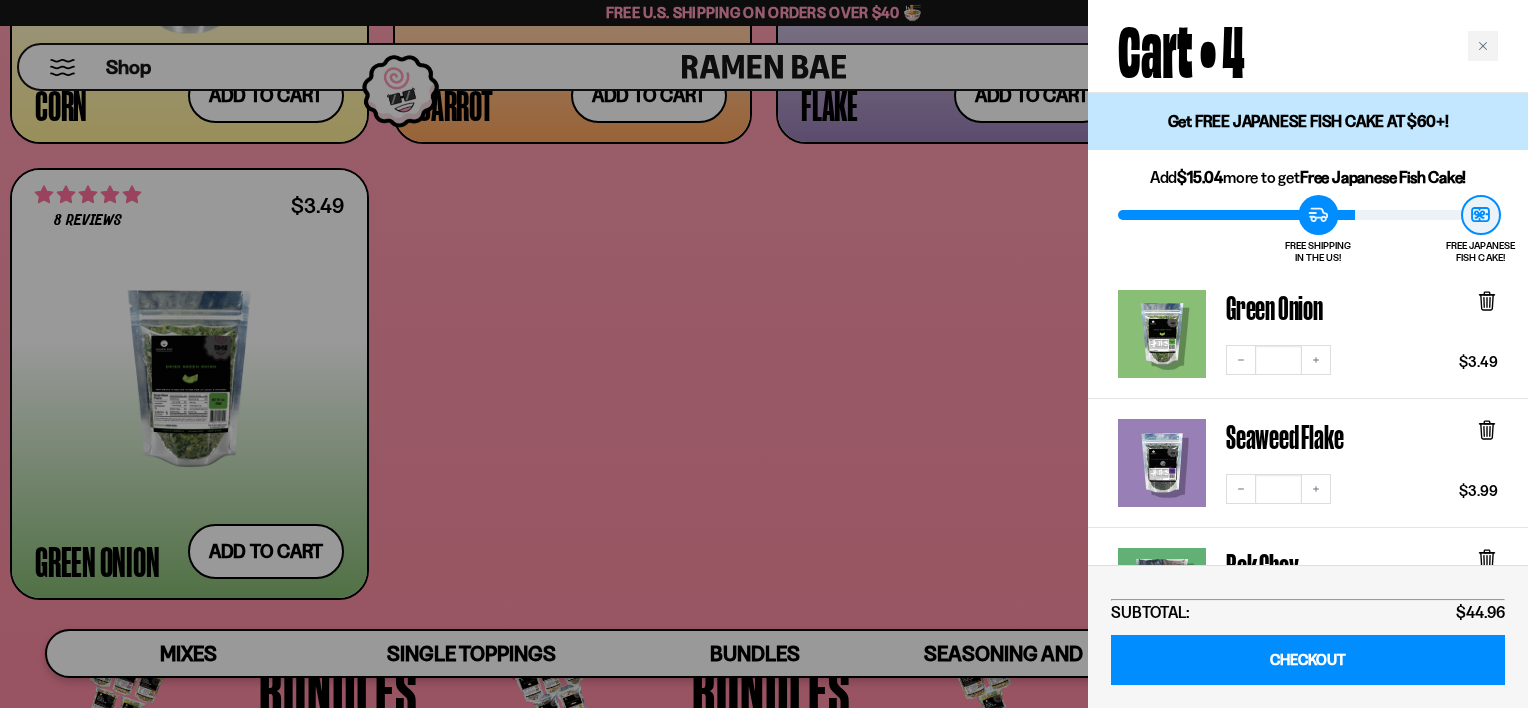 click at bounding box center (764, 354) 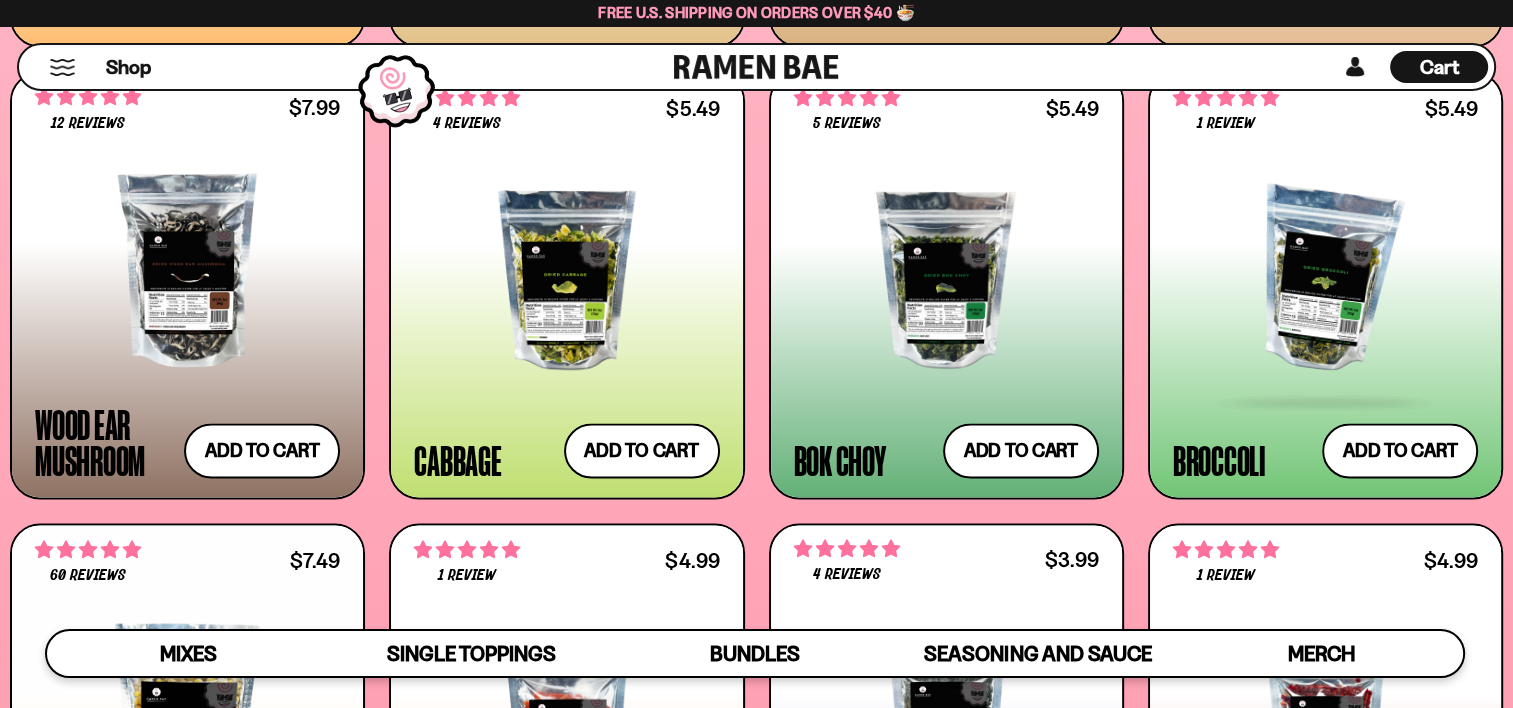 scroll, scrollTop: 3200, scrollLeft: 0, axis: vertical 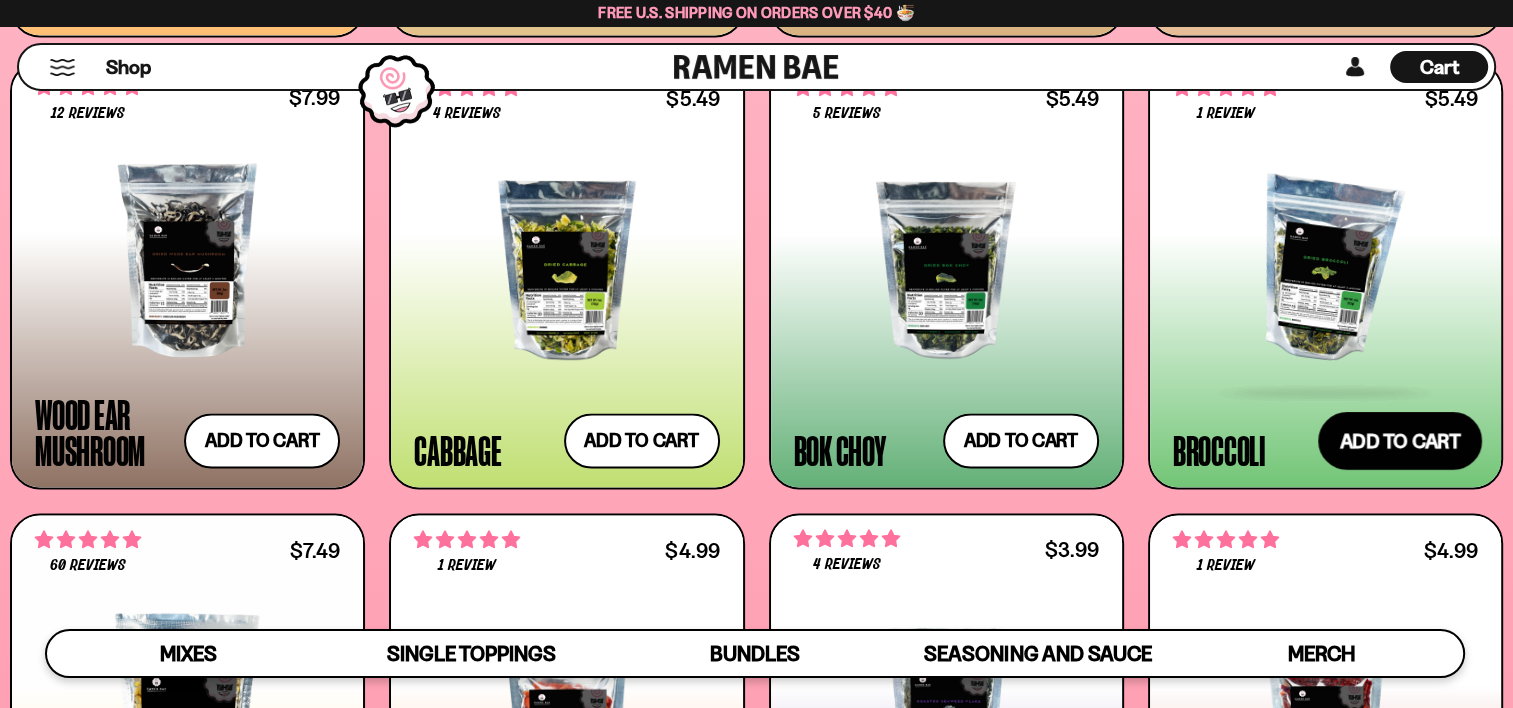click on "Add to cart
Add
—
Regular price
$5.49
Regular price
Sale price
$5.49
Unit price
/
per" at bounding box center (1400, 441) 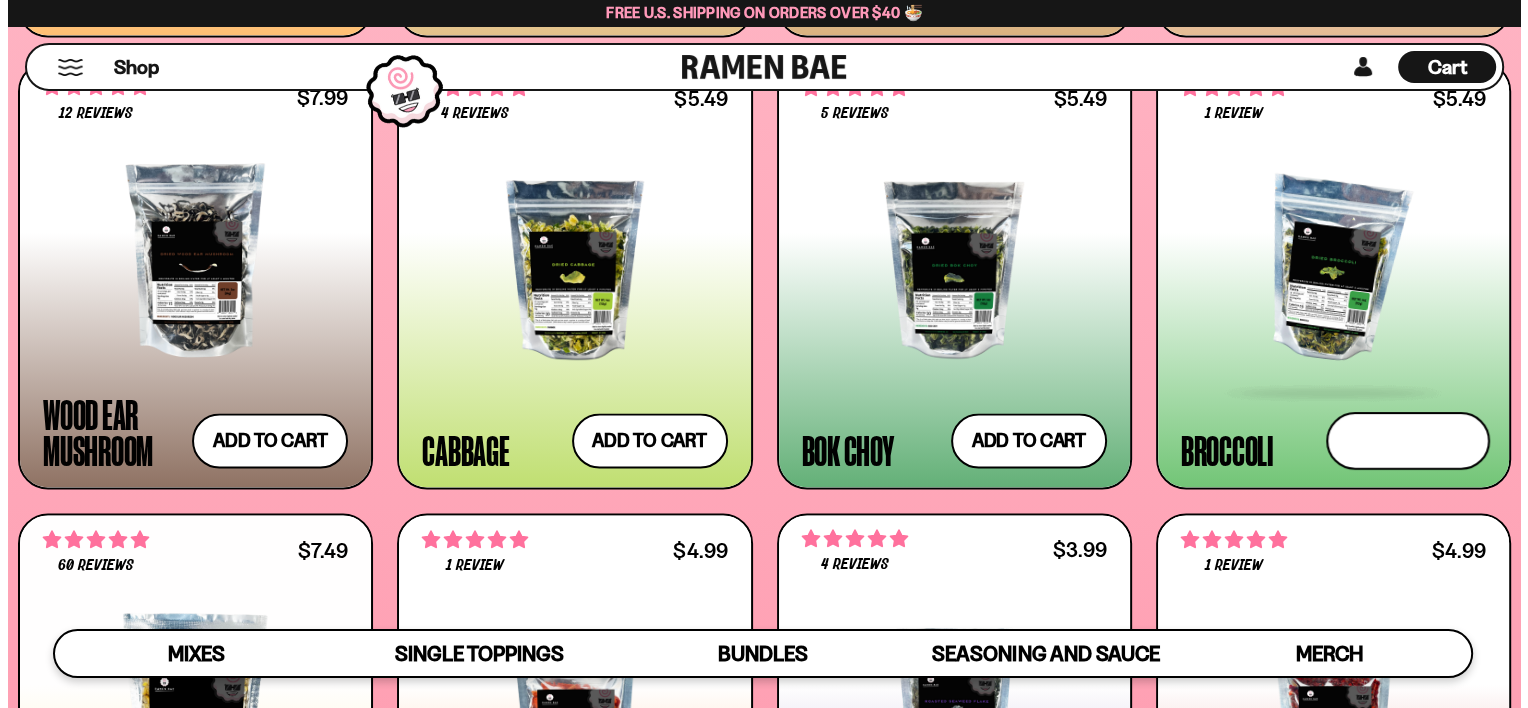 scroll, scrollTop: 3222, scrollLeft: 0, axis: vertical 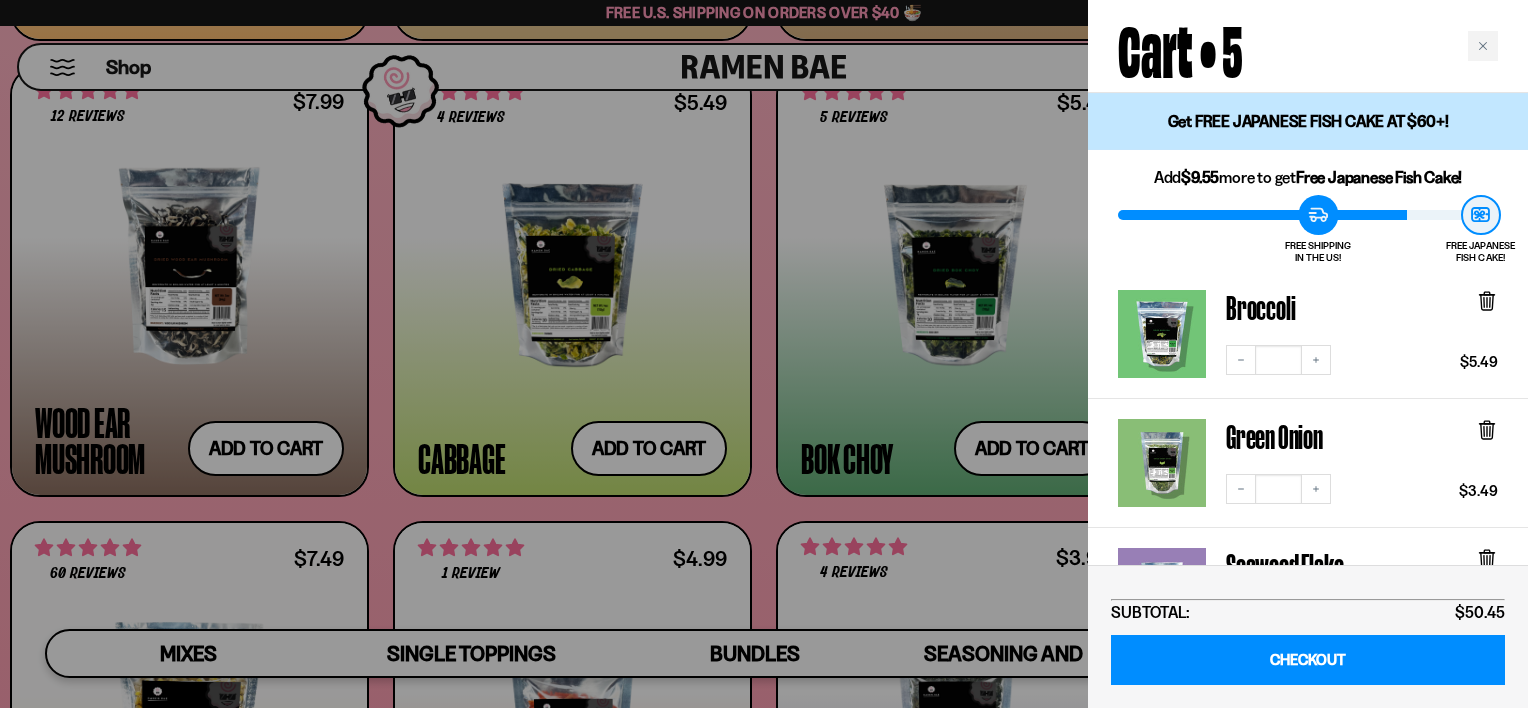 click at bounding box center [764, 354] 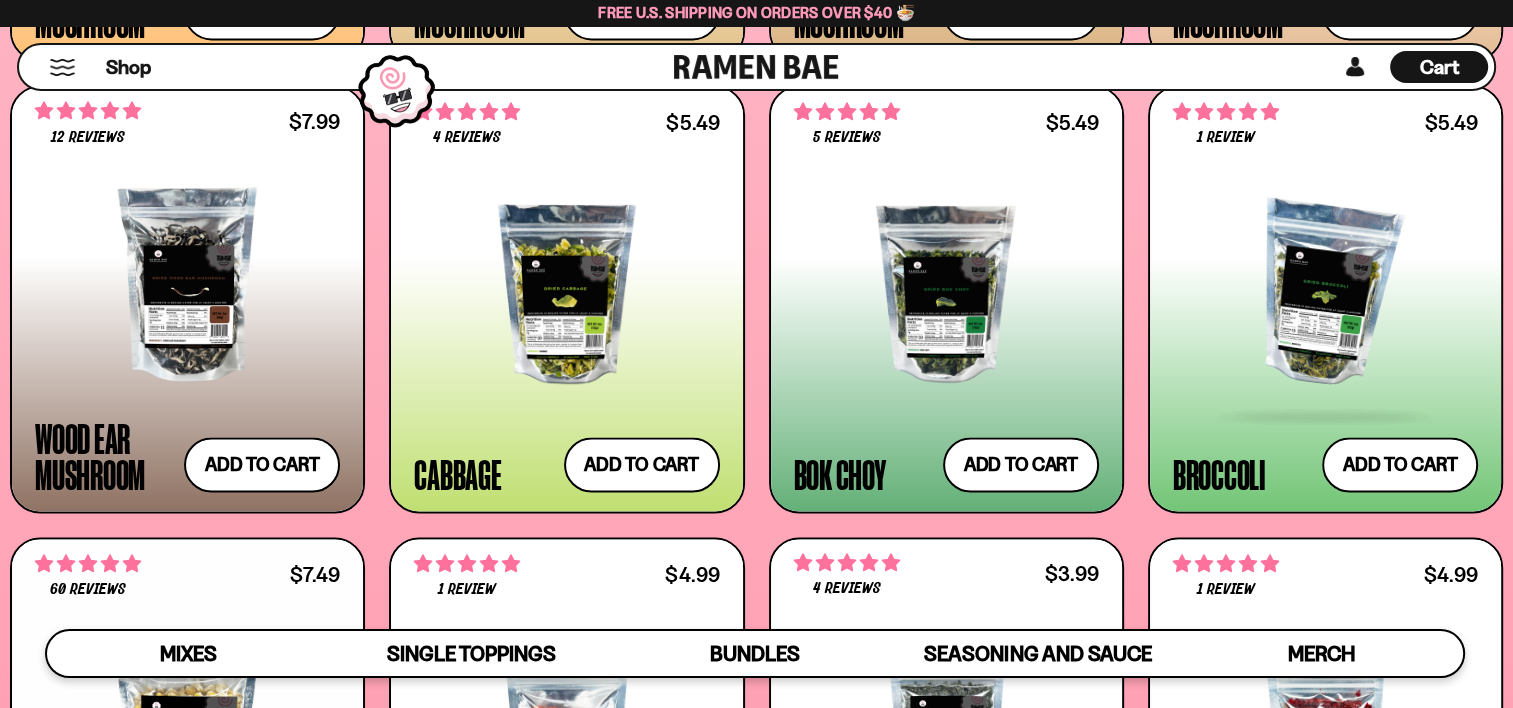 scroll, scrollTop: 3166, scrollLeft: 0, axis: vertical 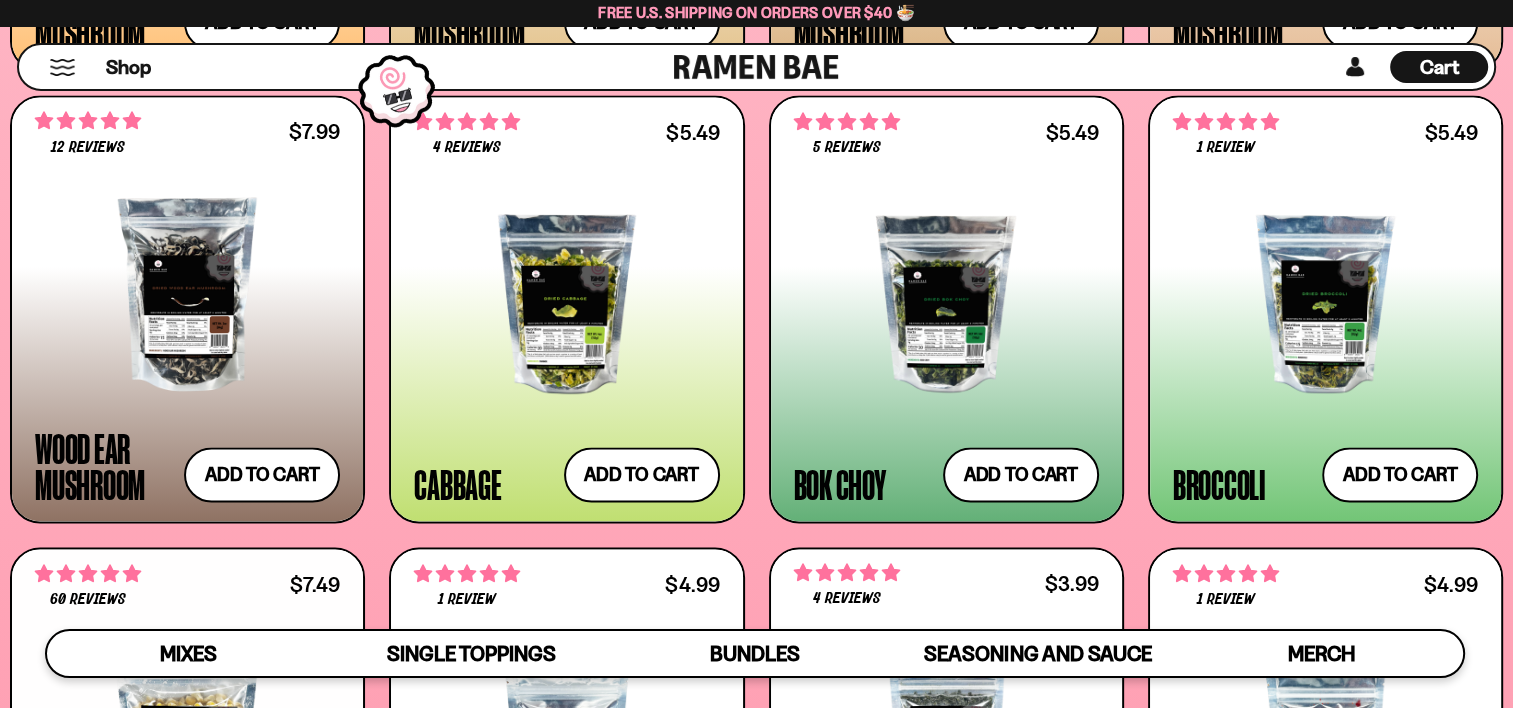 click on "Cart" at bounding box center (1439, 67) 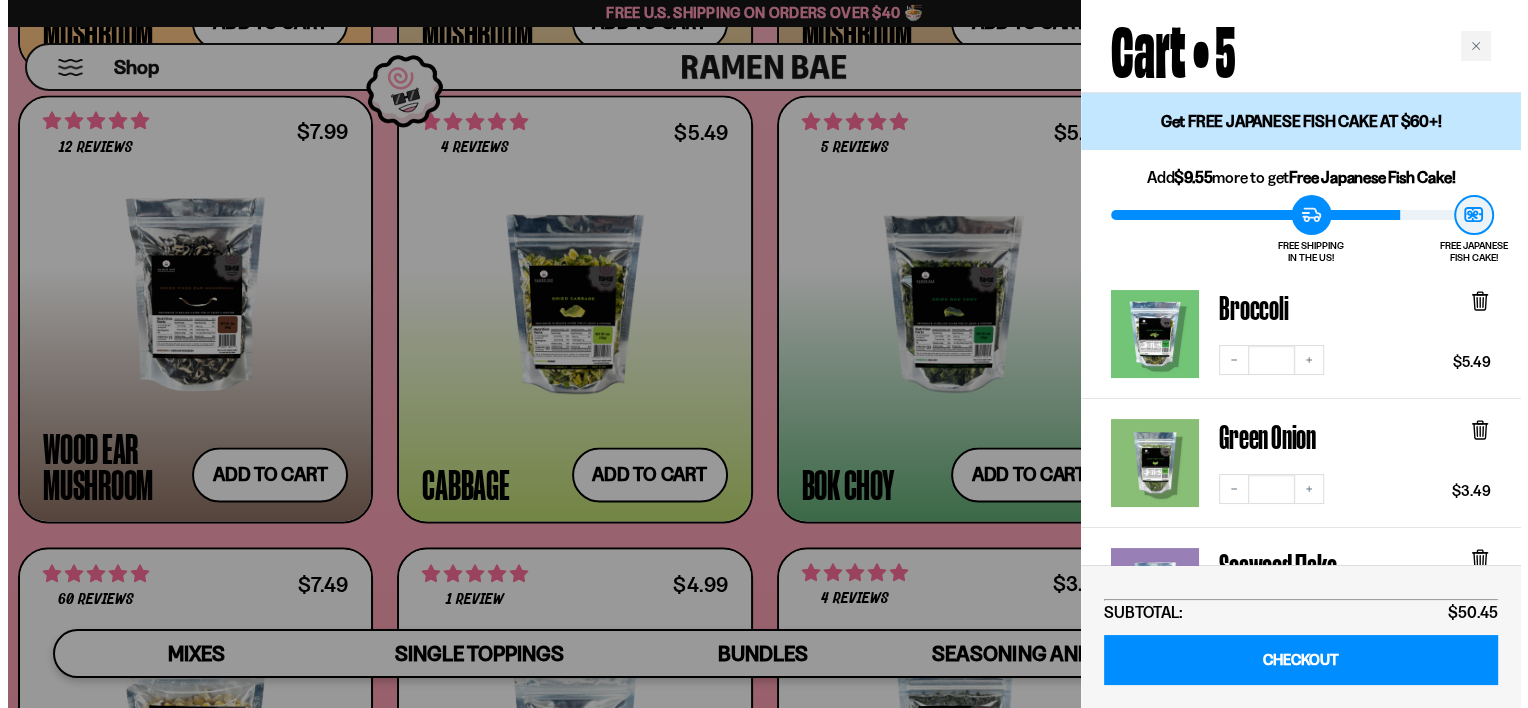 scroll, scrollTop: 3188, scrollLeft: 0, axis: vertical 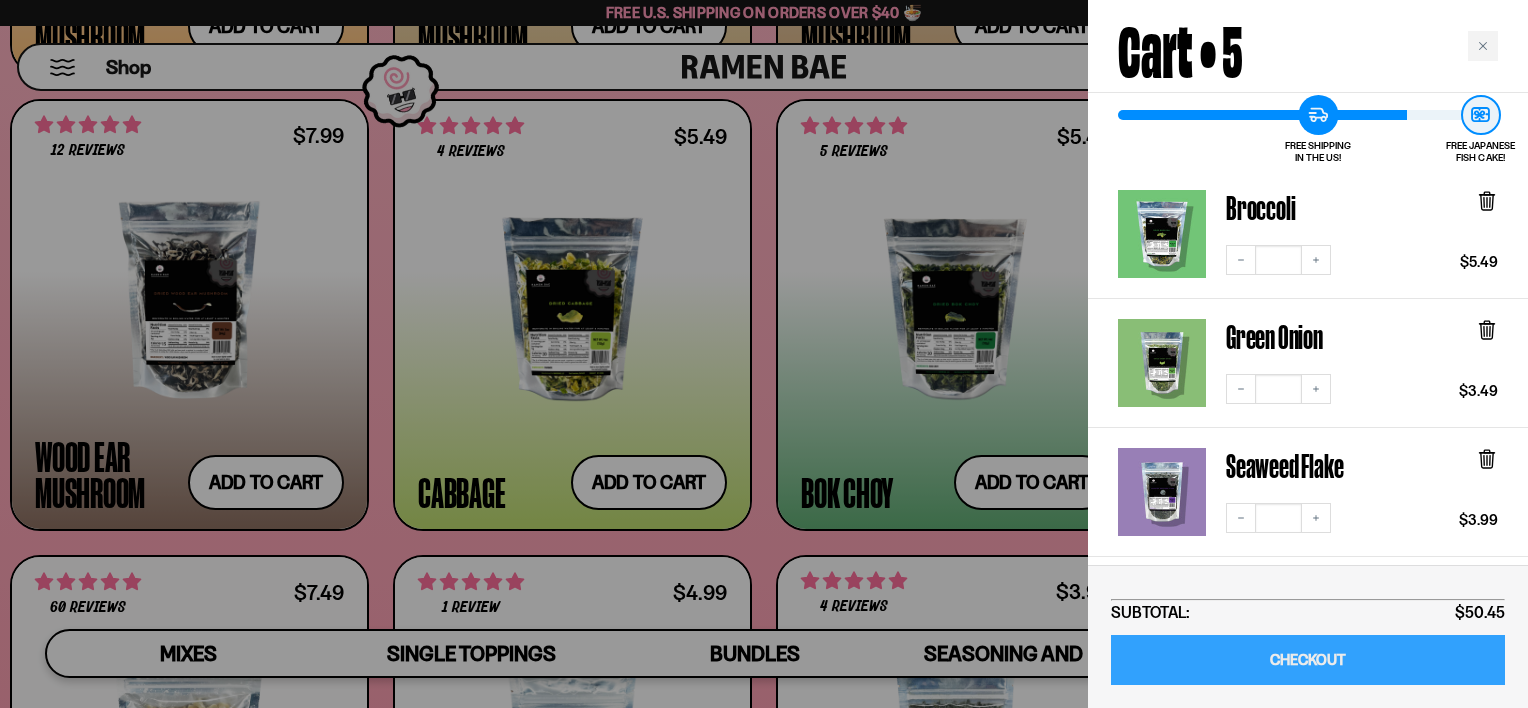 click on "CHECKOUT" at bounding box center [1308, 660] 